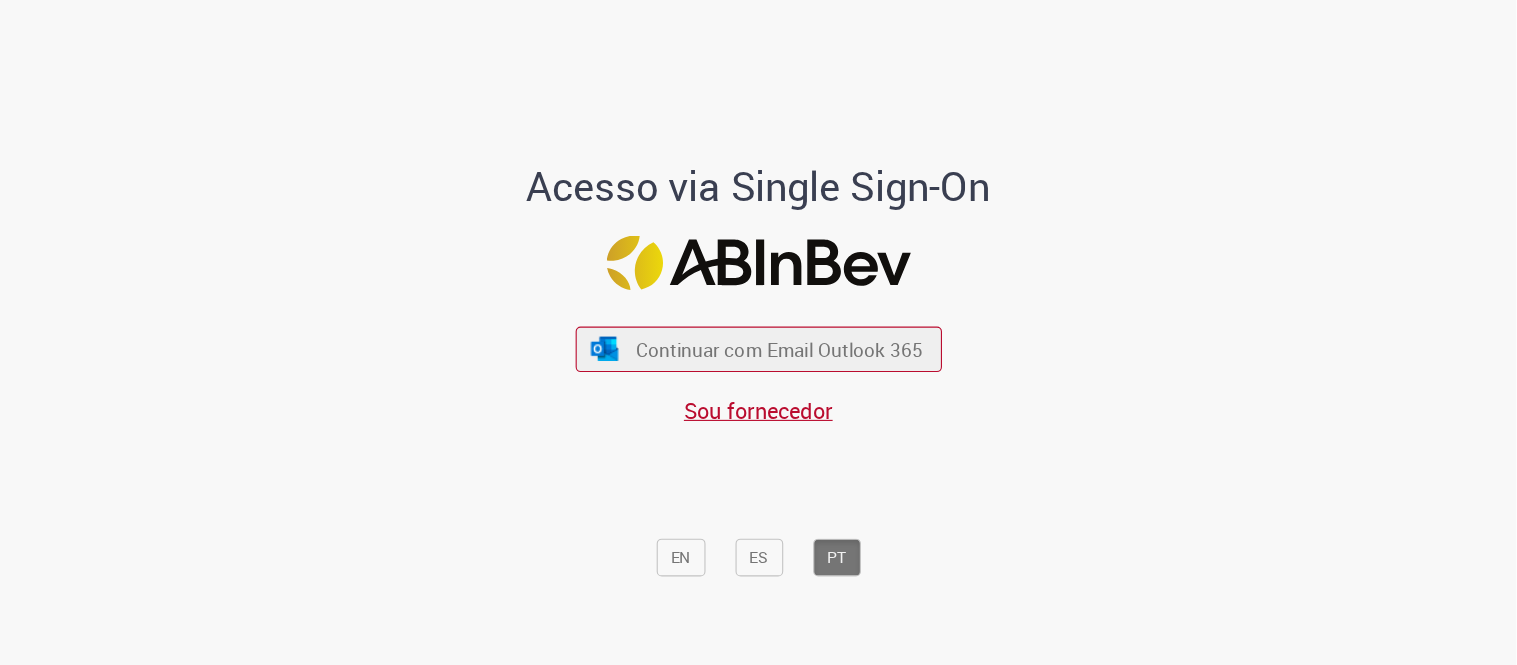 scroll, scrollTop: 0, scrollLeft: 0, axis: both 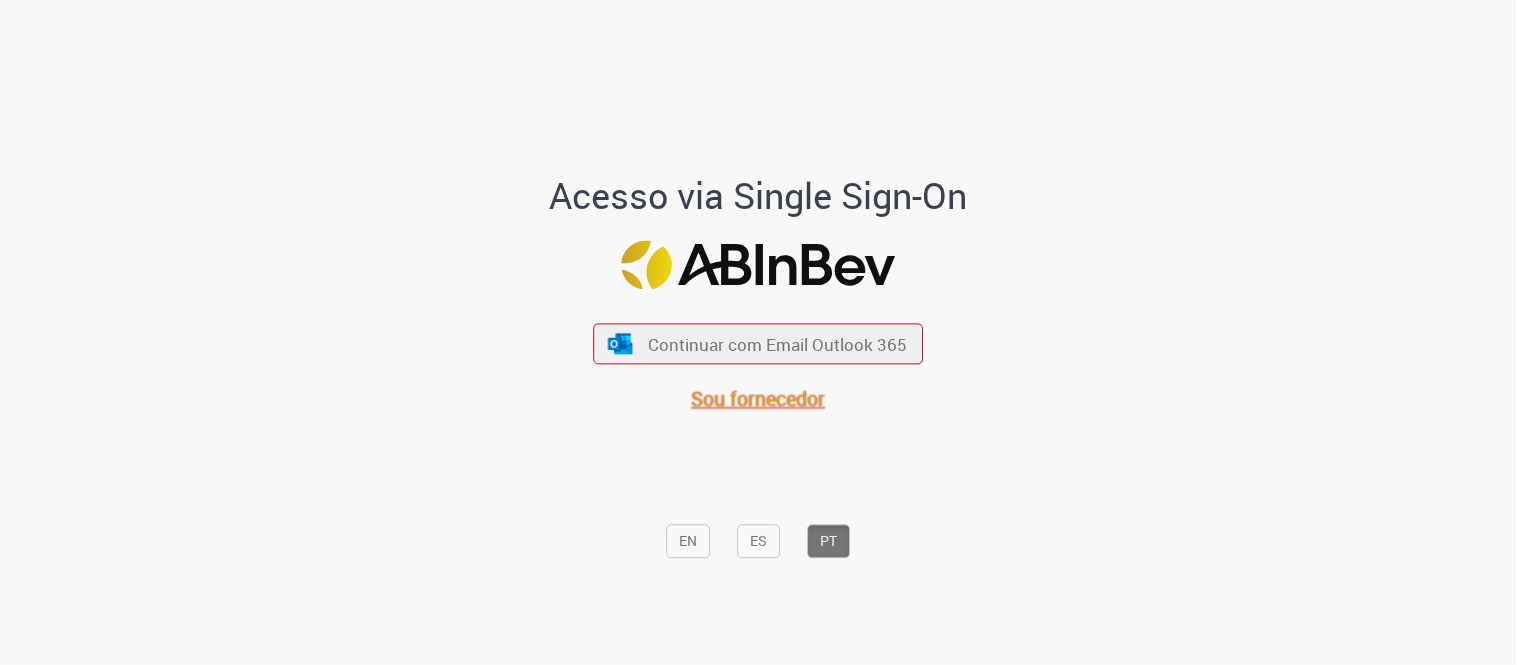 click on "Sou fornecedor" at bounding box center [759, 399] 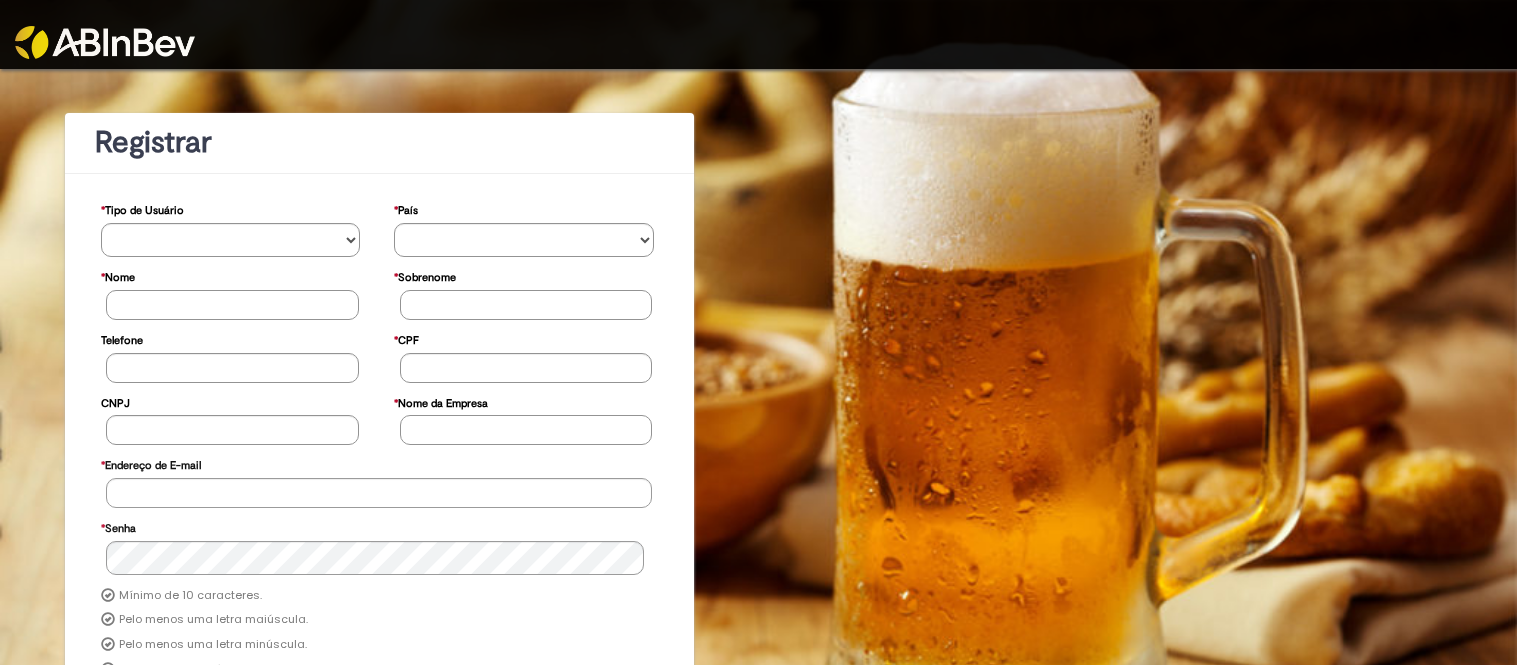 scroll, scrollTop: 0, scrollLeft: 0, axis: both 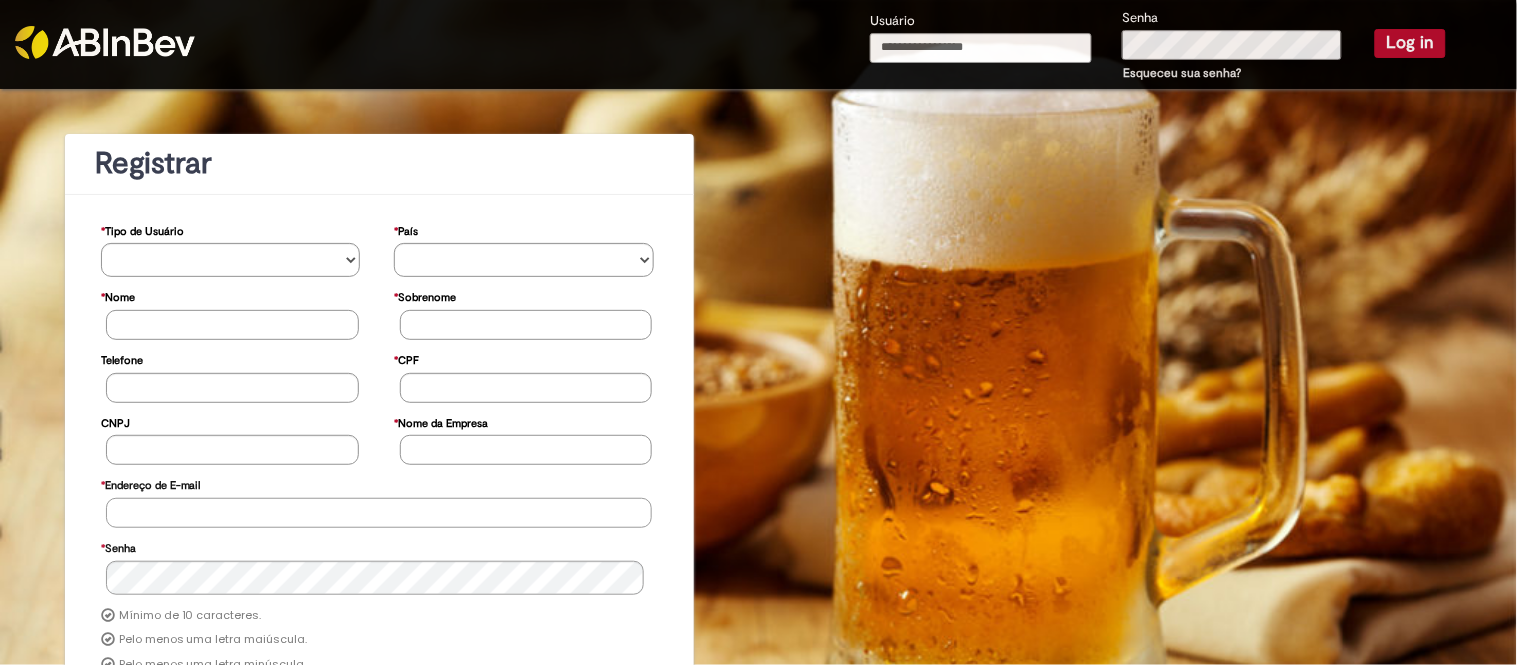 type on "**********" 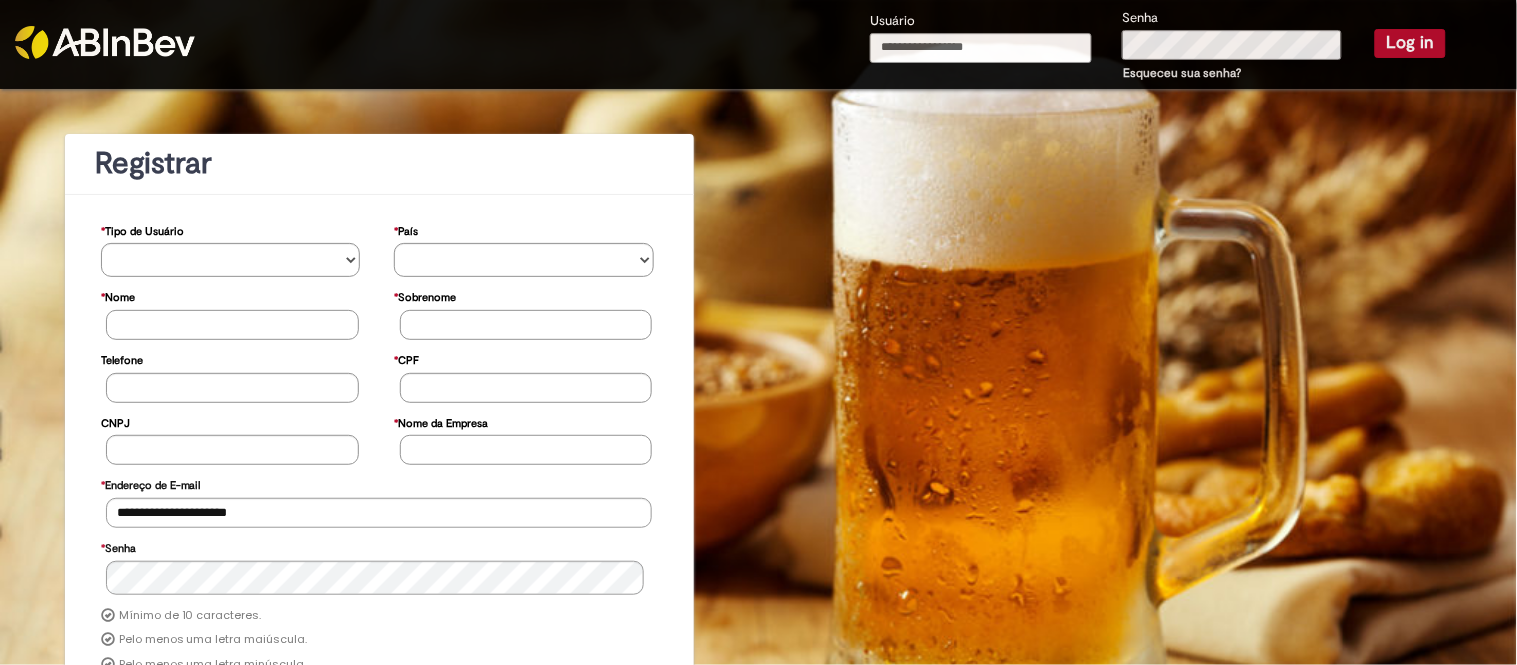 type on "**********" 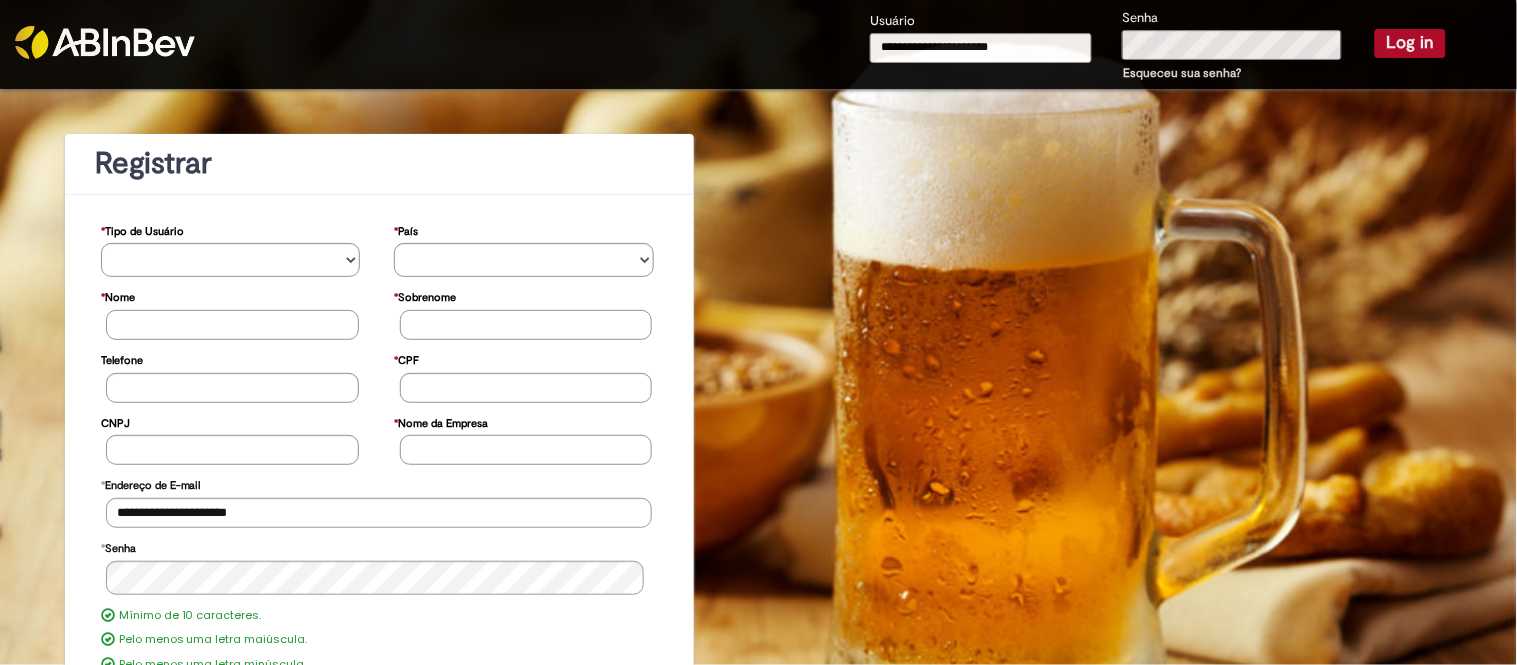 click on "Log in" at bounding box center (1410, 43) 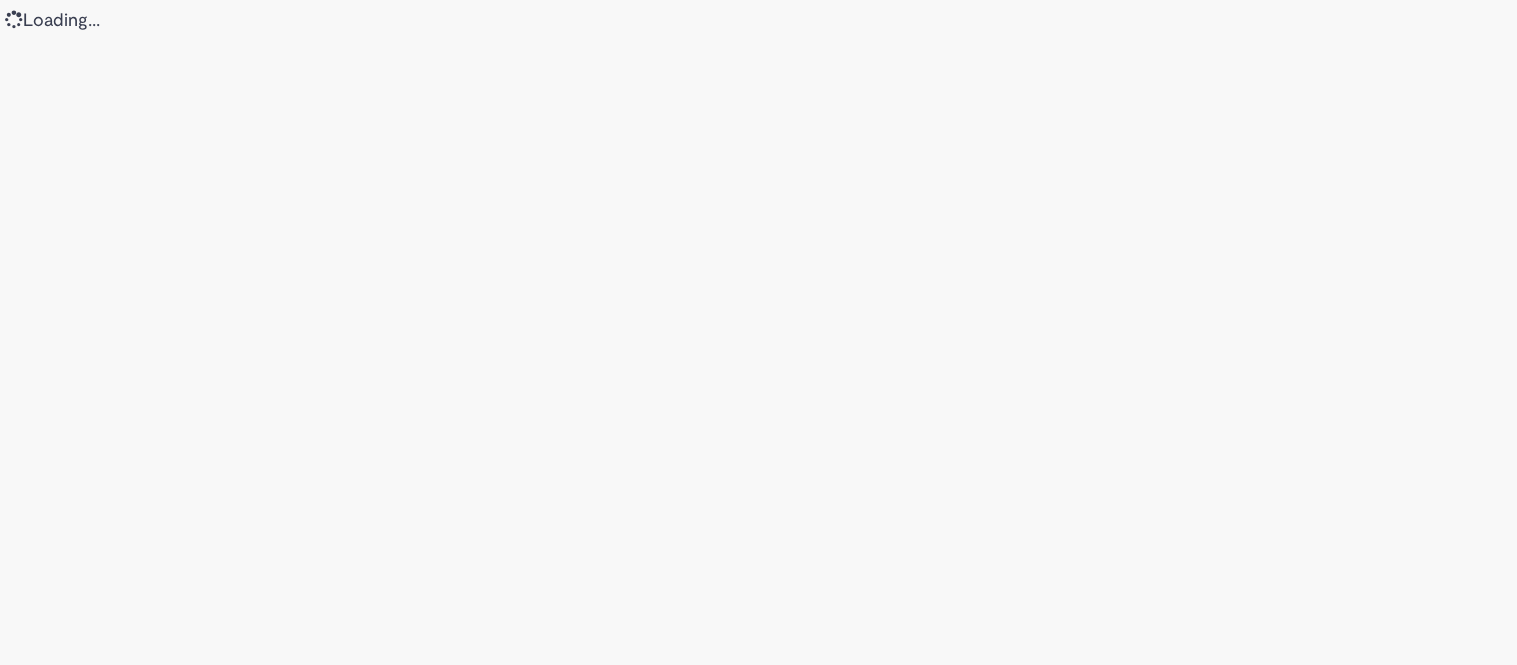 scroll, scrollTop: 0, scrollLeft: 0, axis: both 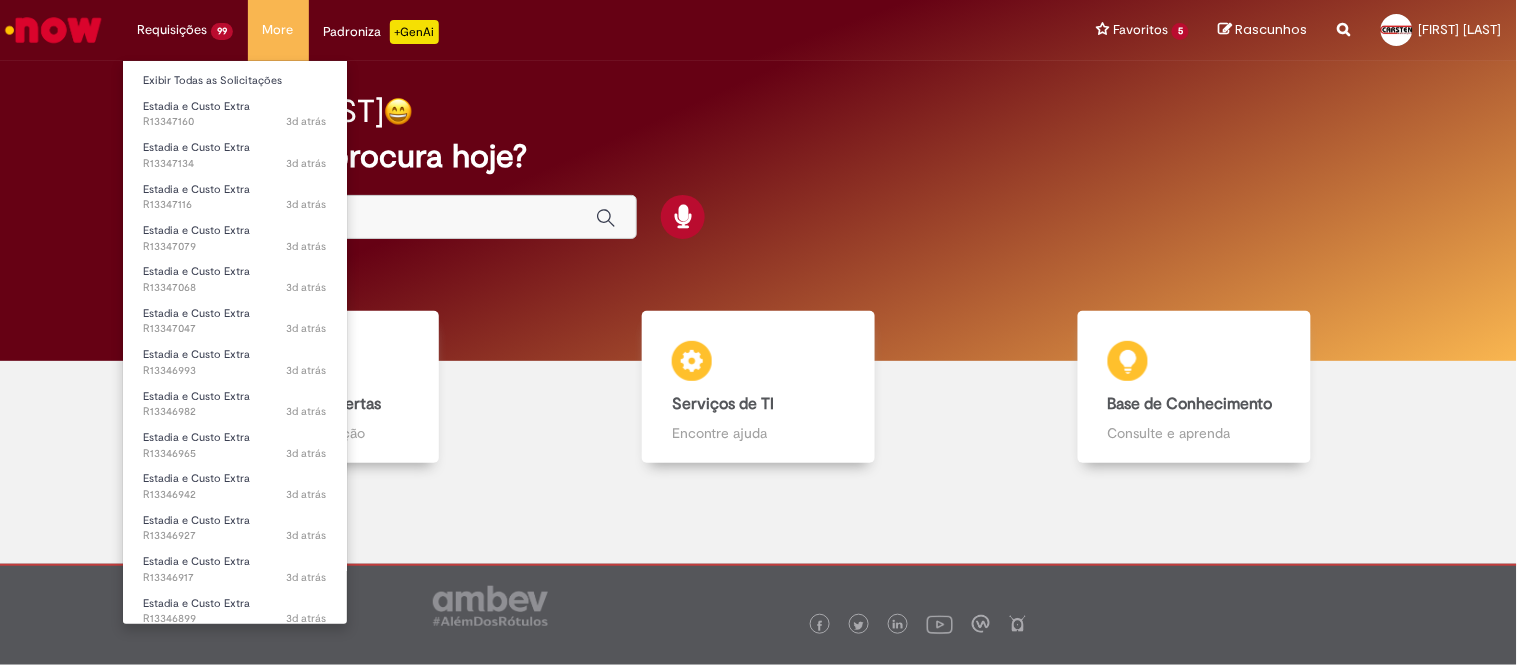 click on "Requisições   99
Exibir Todas as Solicitações
Estadia e Custo Extra
[TIME] atrás [ID]
Estadia e Custo Extra
[TIME] atrás [ID]
Estadia e Custo Extra
[TIME] atrás [ID]
Estadia e Custo Extra
[TIME] atrás [ID]
Estadia e Custo Extra
[TIME] atrás [ID]
Estadia e Custo Extra
[TIME] atrás [ID]
Estadia e Custo Extra
[TIME] atrás [ID]
Estadia e Custo Extra
[TIME] atrás [ID]
Estadia e Custo Extra
[TIME] atrás [ID]
Estadia e Custo Extra
[TIME] atrás [ID]
Estadia e Custo Extra
[TIME] atrás [ID]
Estadia e Custo Extra
[TIME] atrás [ID]
Estadia e Custo Extra" at bounding box center [185, 30] 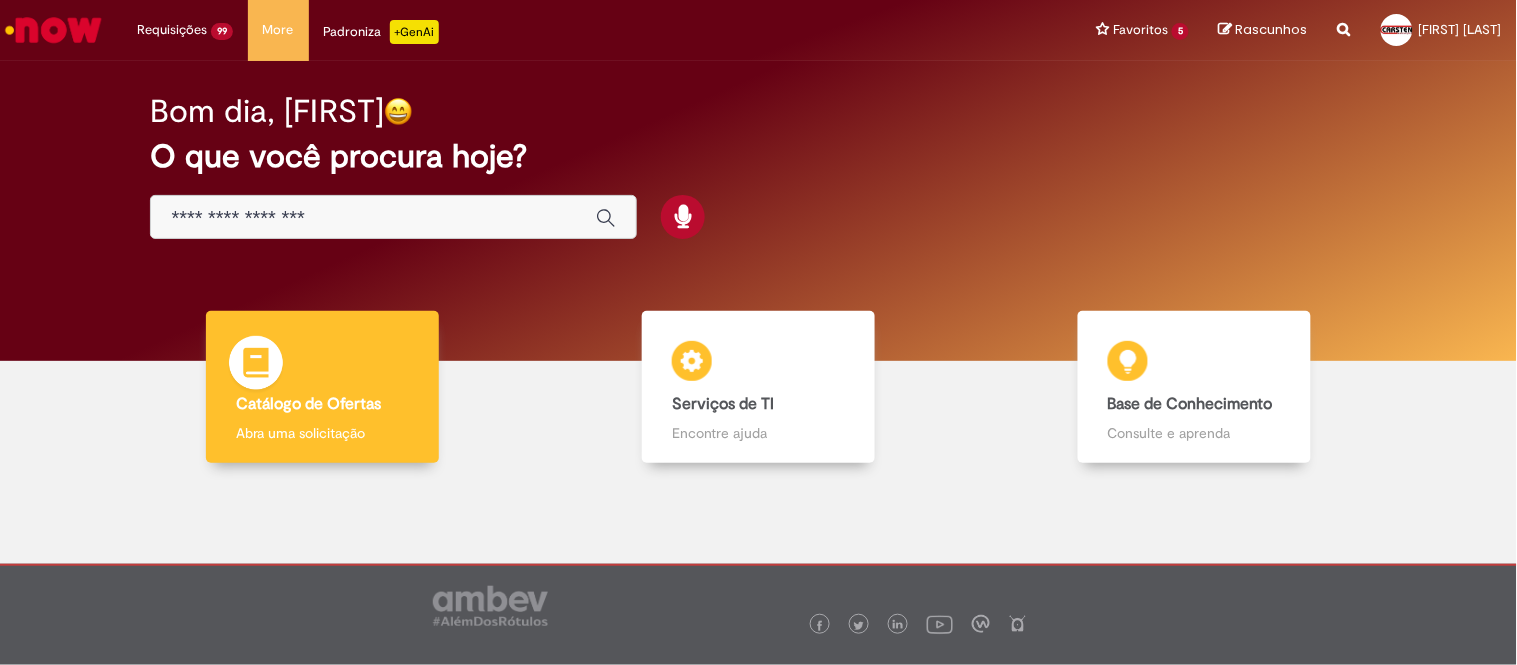 click on "Catálogo de Ofertas" at bounding box center (322, 405) 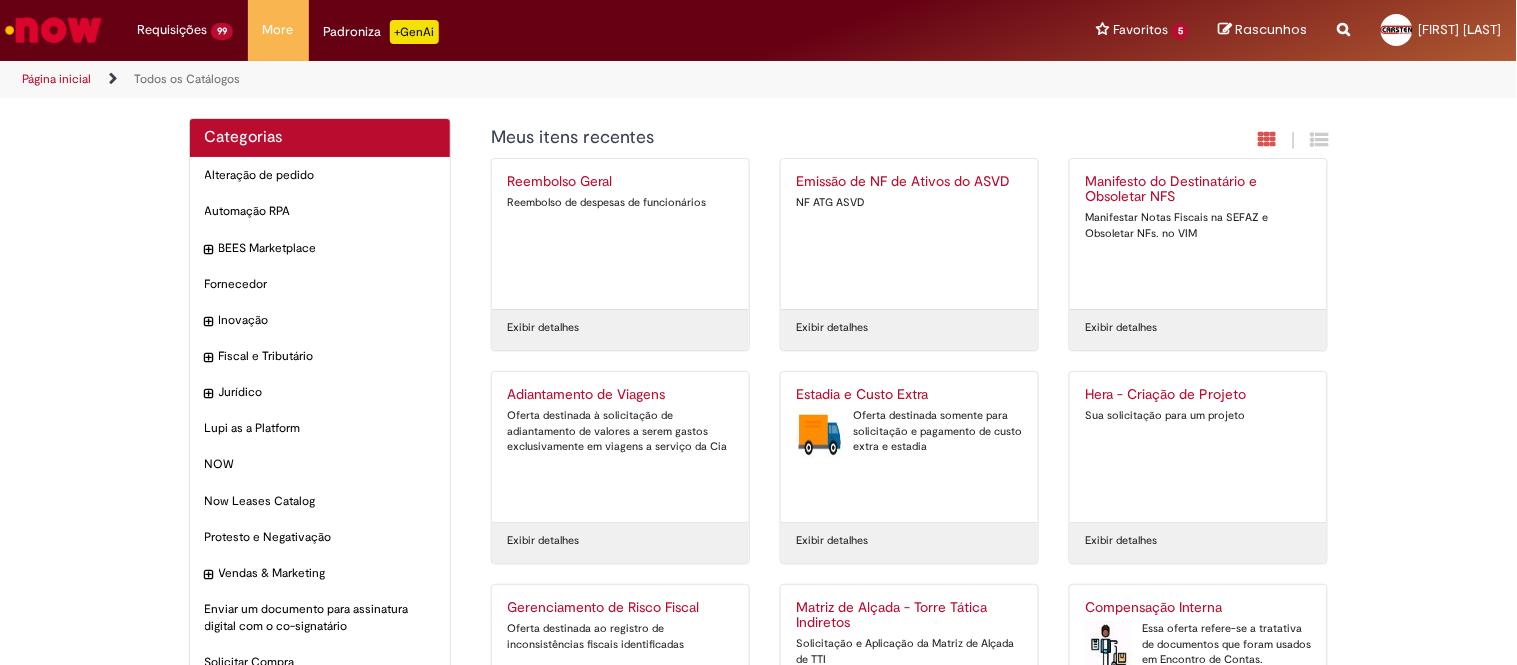 click on "Oferta destinada somente para solicitação e pagamento de custo extra e estadia" at bounding box center [909, 431] 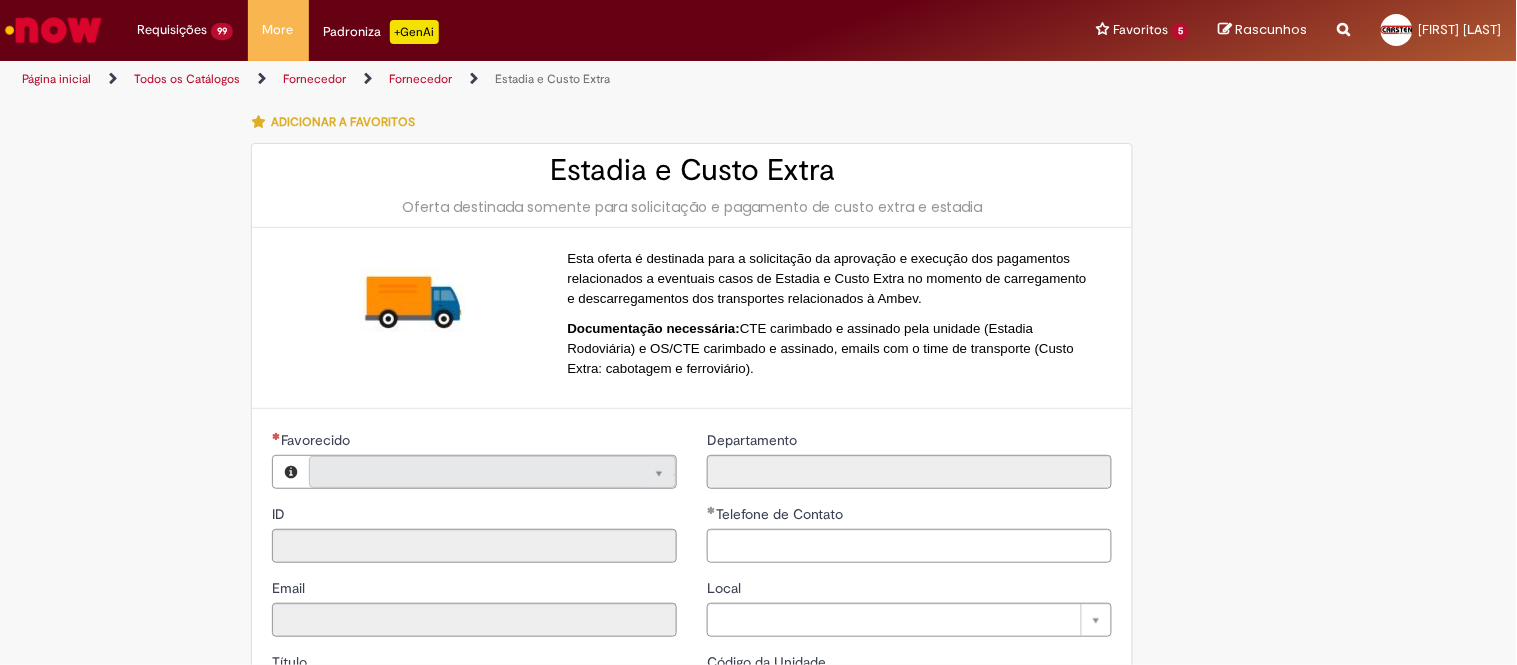 type on "**********" 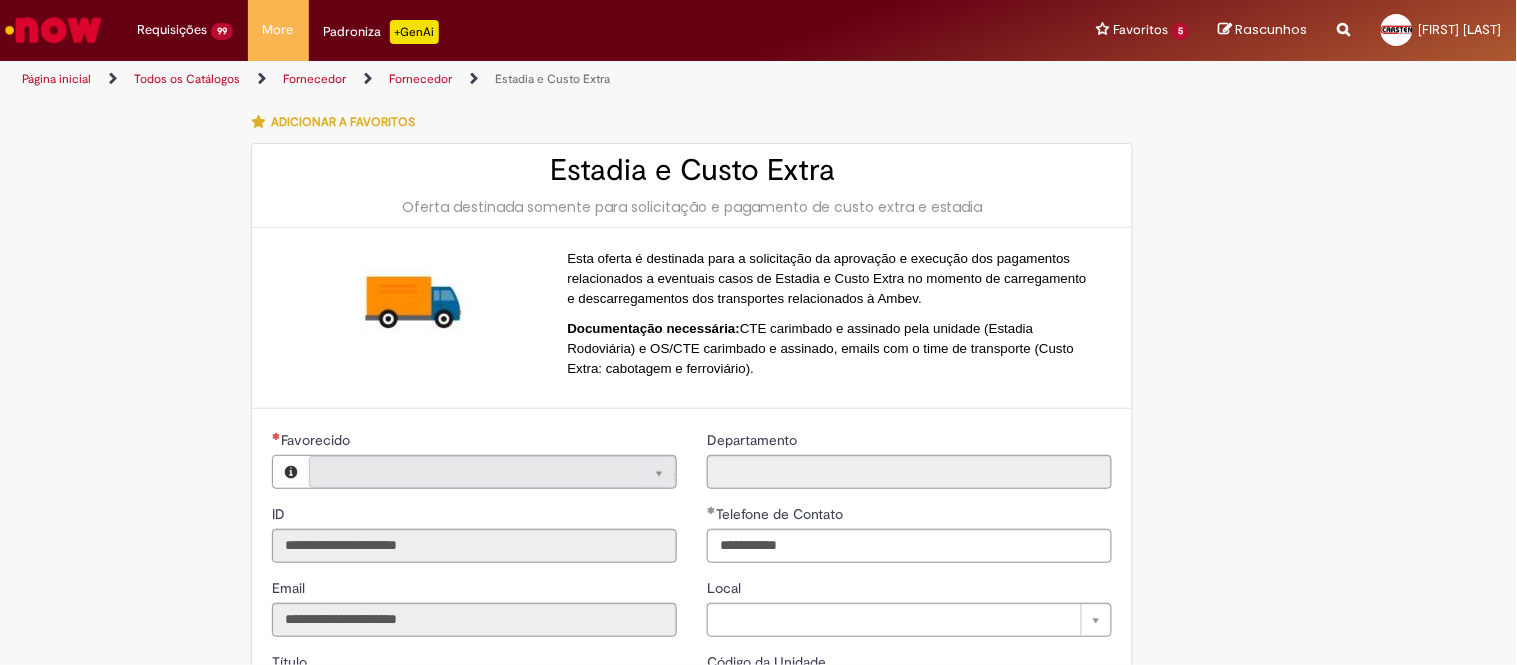 type on "**********" 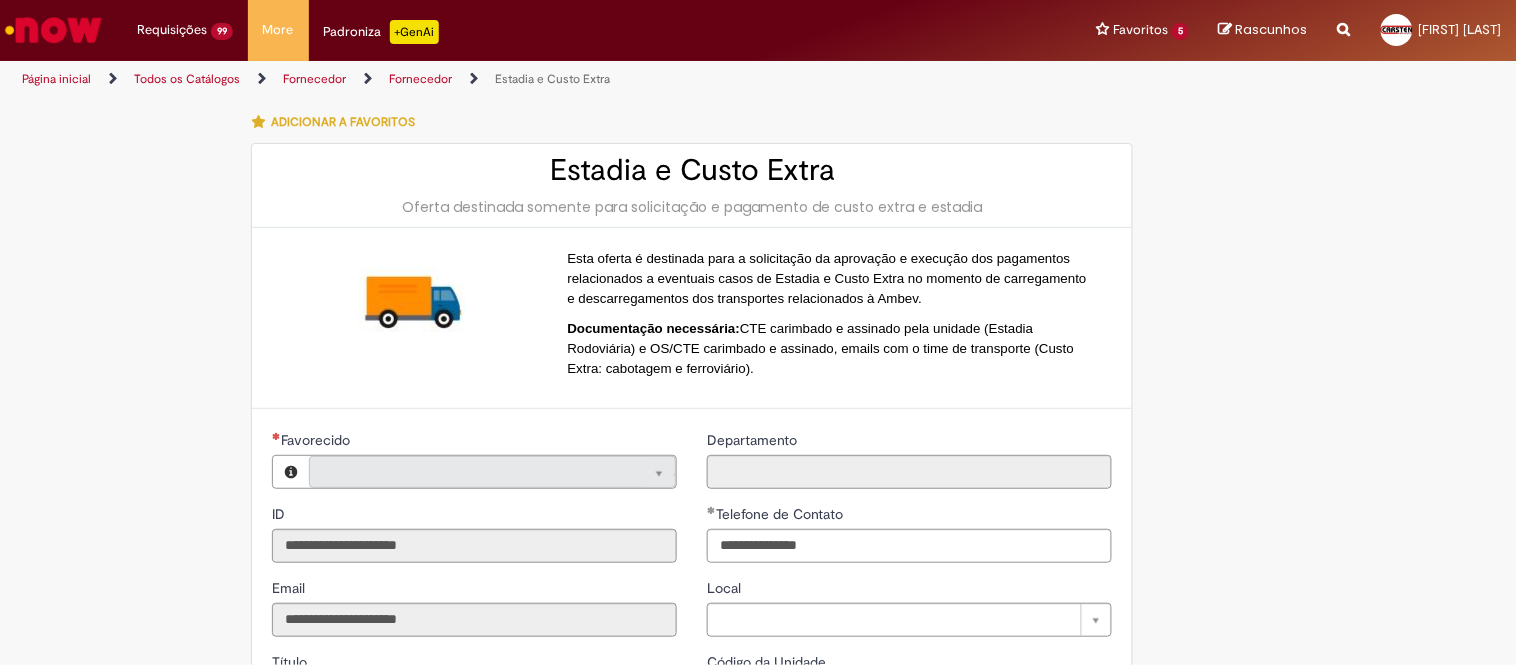scroll, scrollTop: 555, scrollLeft: 0, axis: vertical 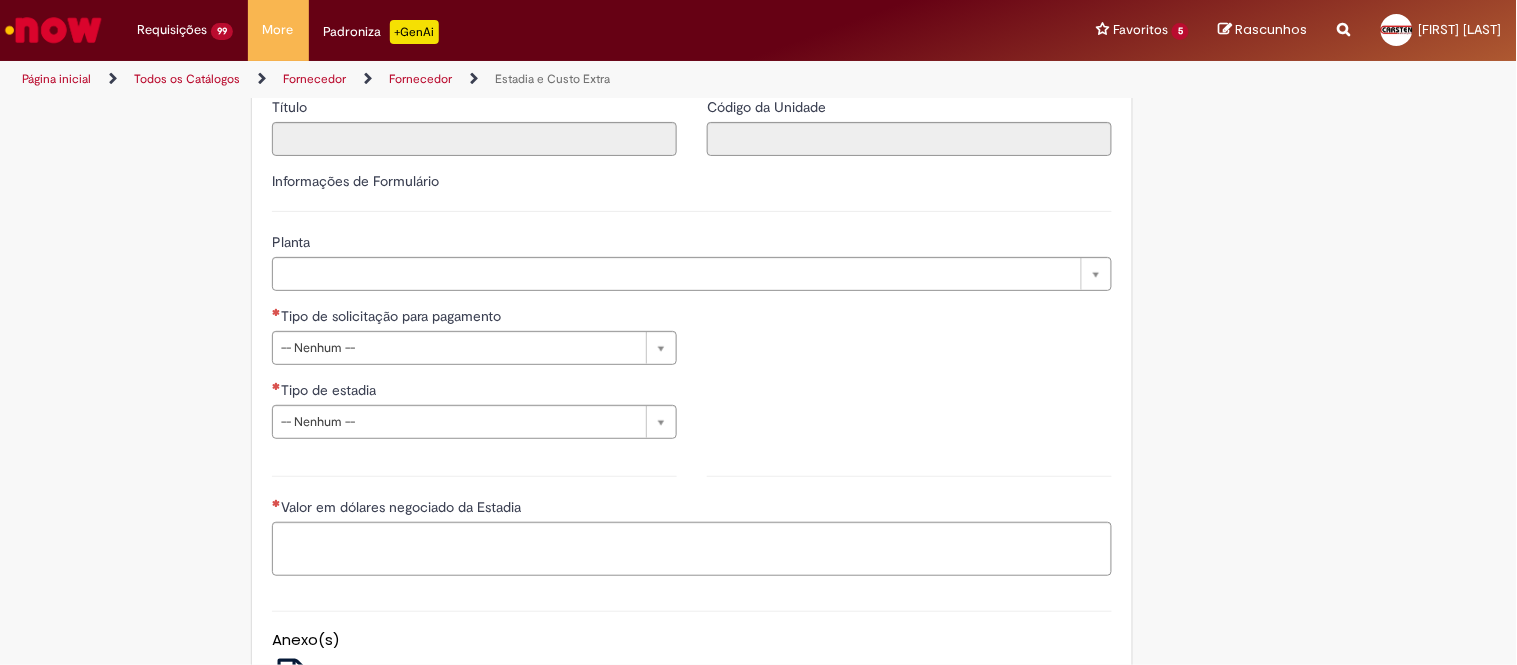type on "**********" 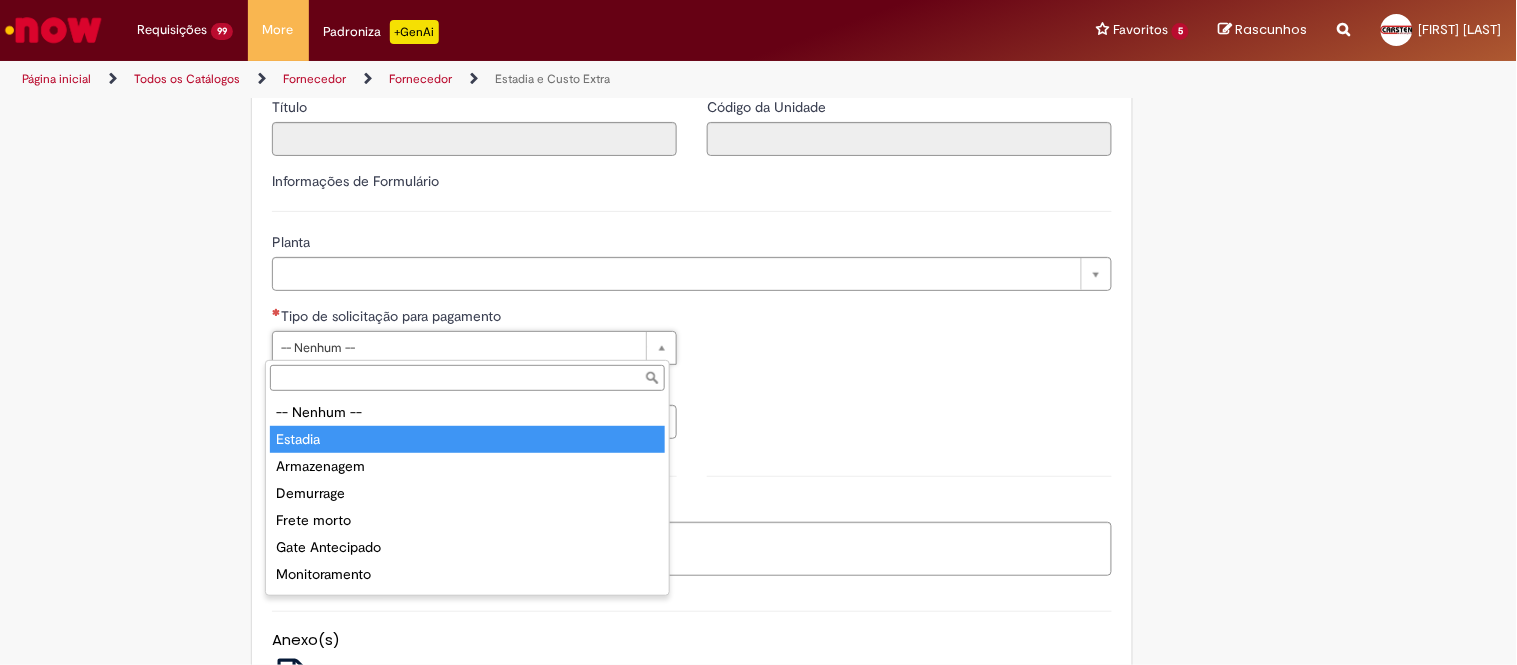 type on "*******" 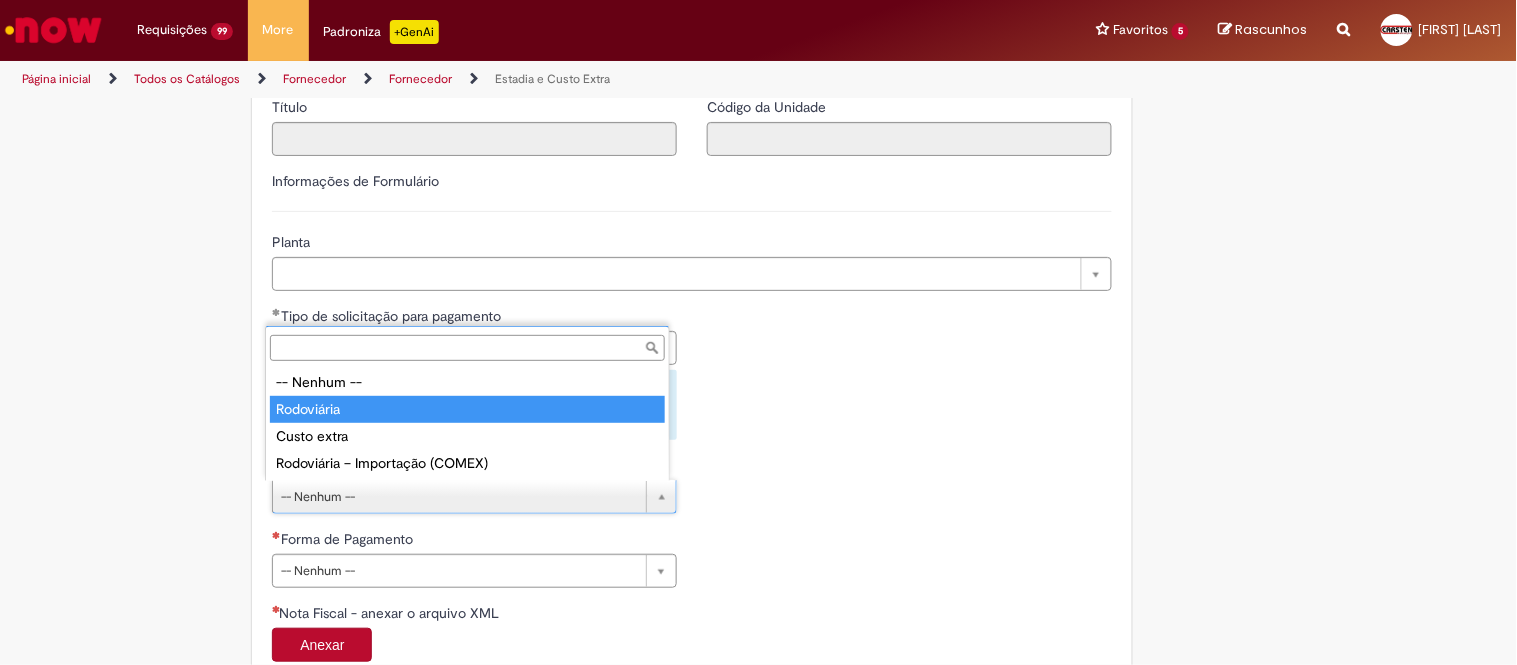 type on "**********" 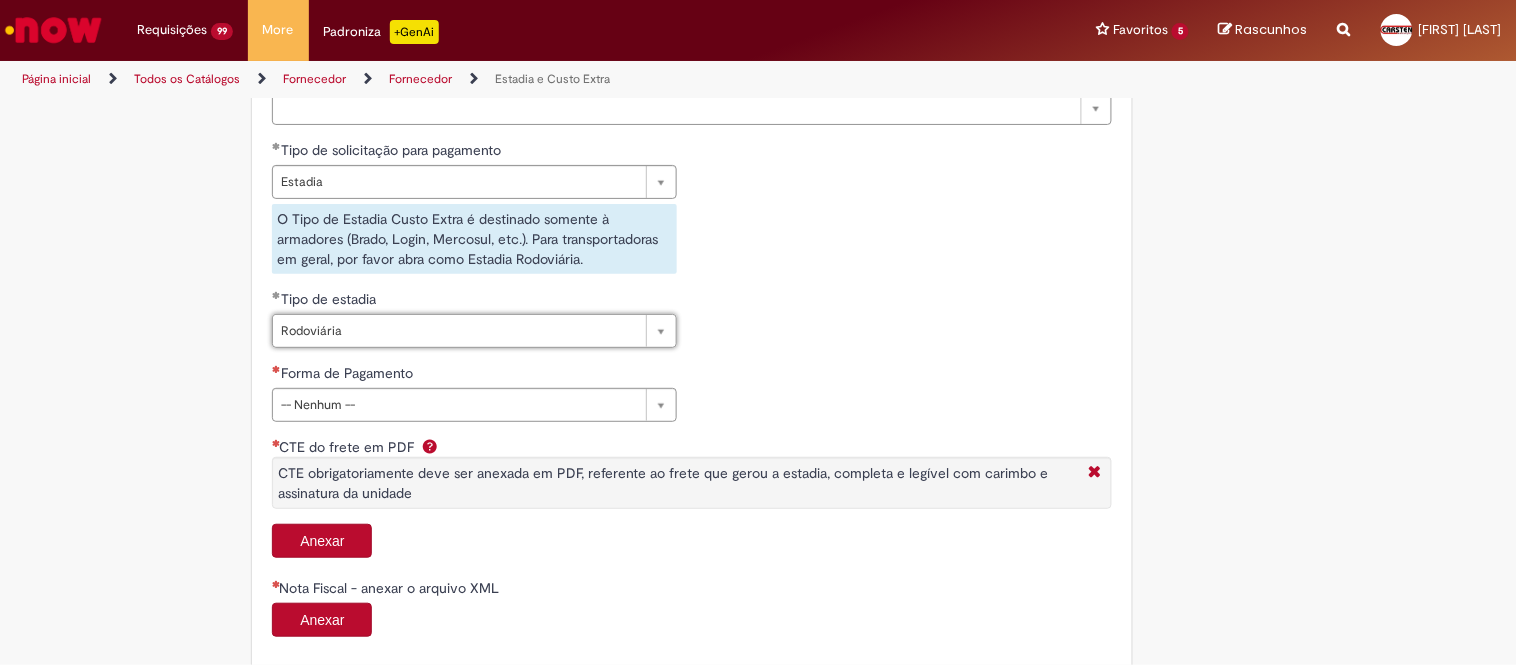scroll, scrollTop: 777, scrollLeft: 0, axis: vertical 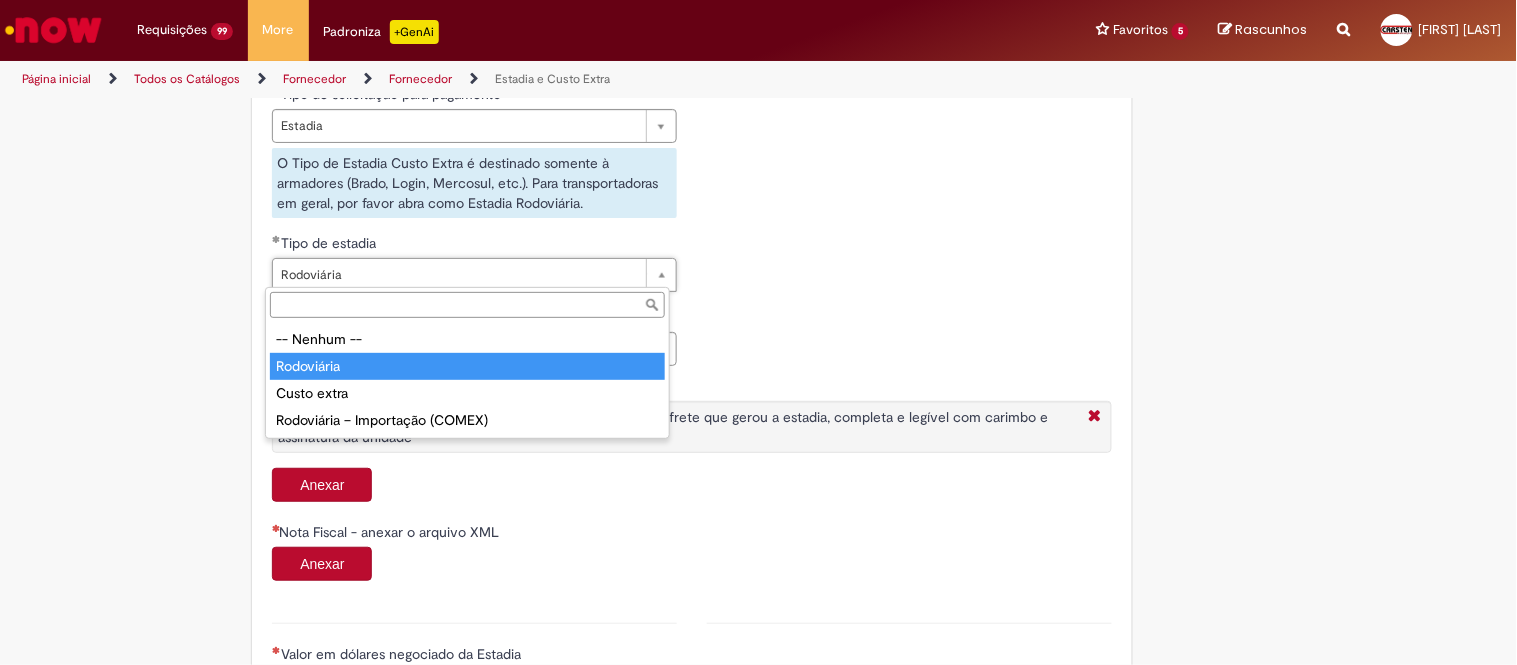 type on "**********" 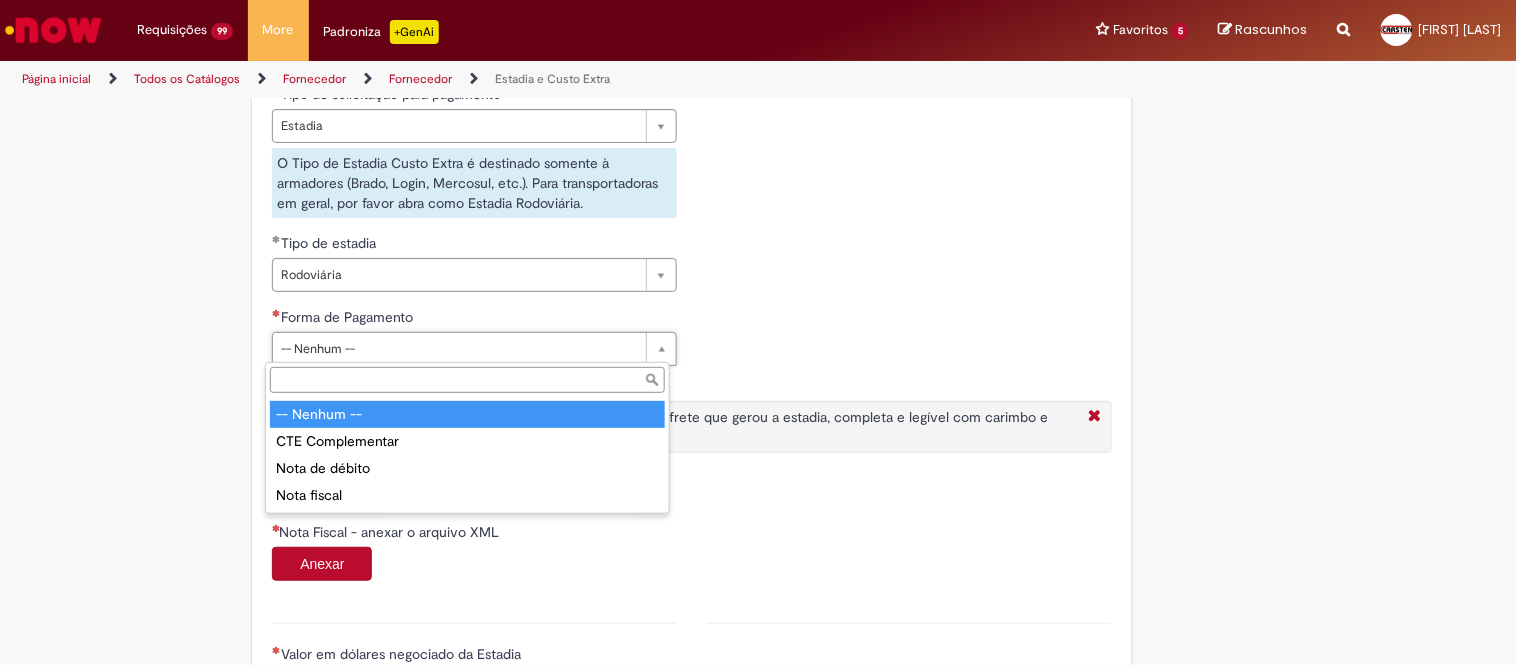 scroll, scrollTop: 0, scrollLeft: 0, axis: both 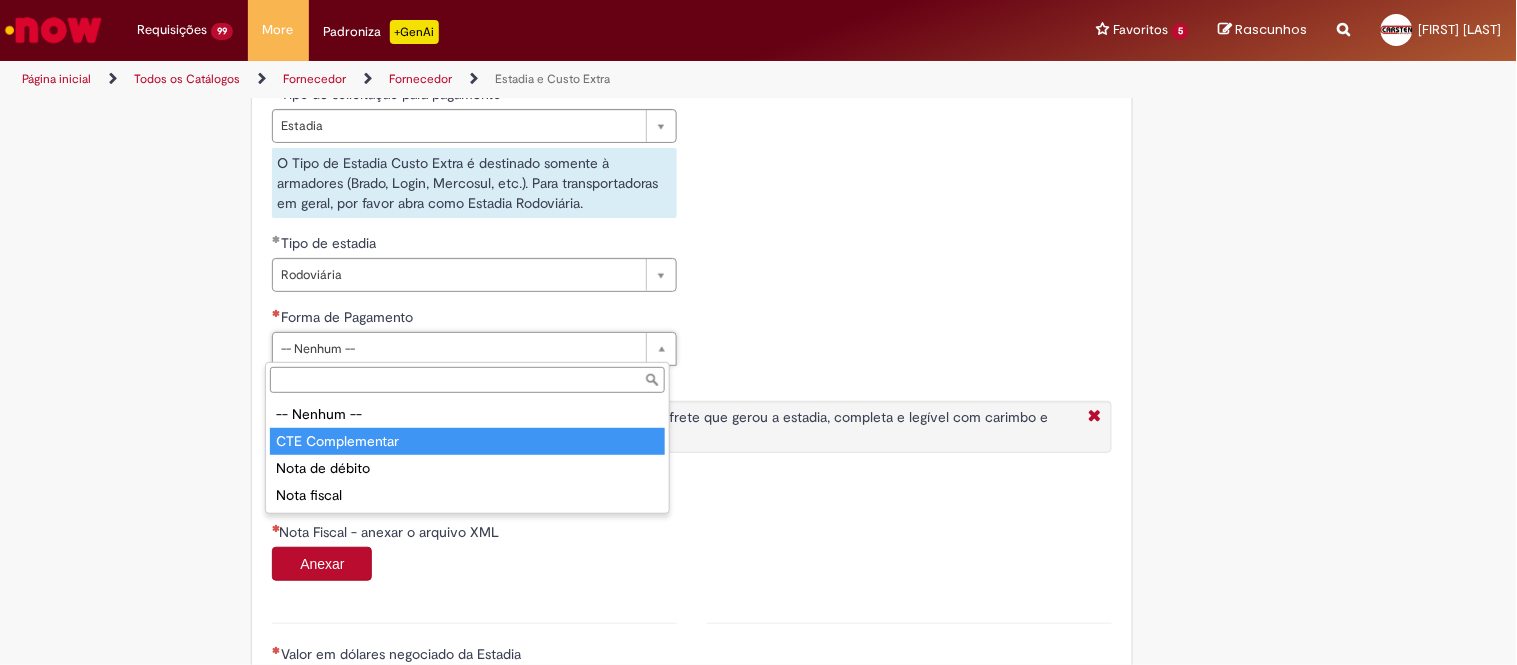 type on "**********" 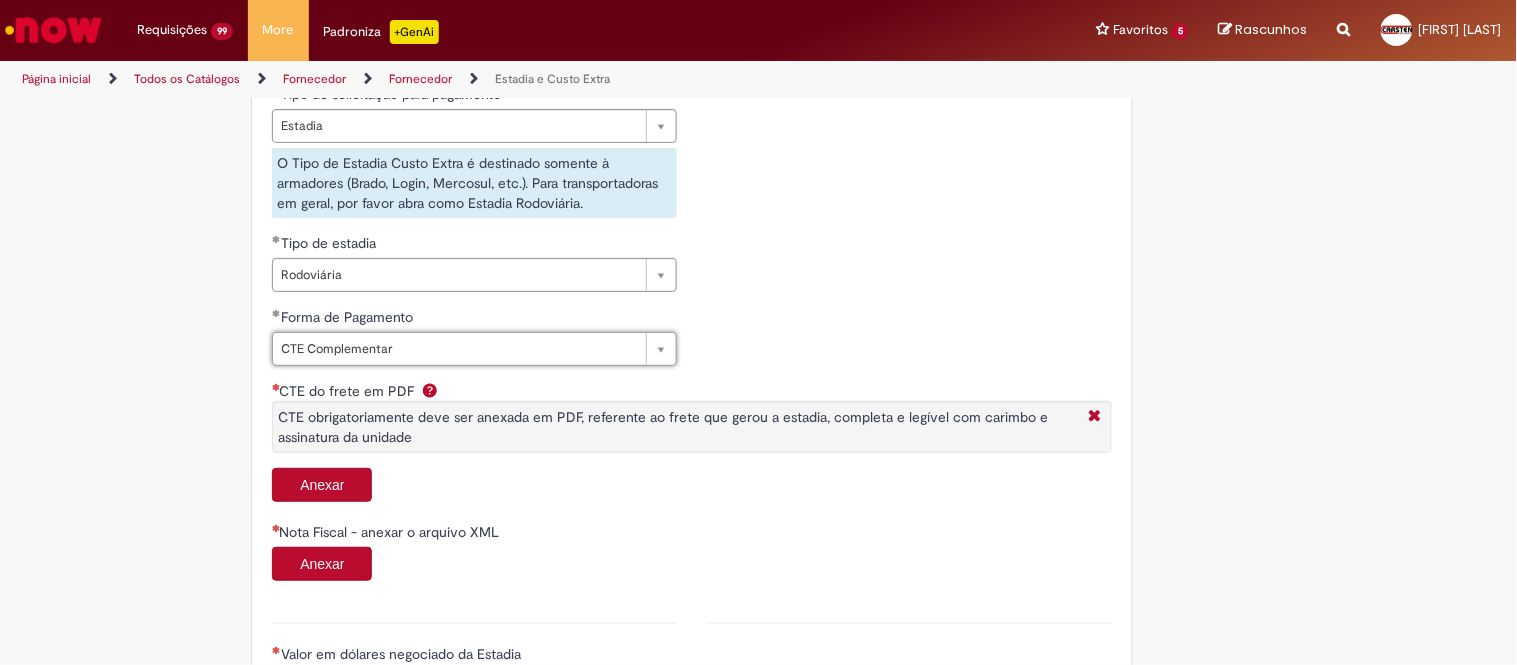 click on "Anexar" at bounding box center (322, 485) 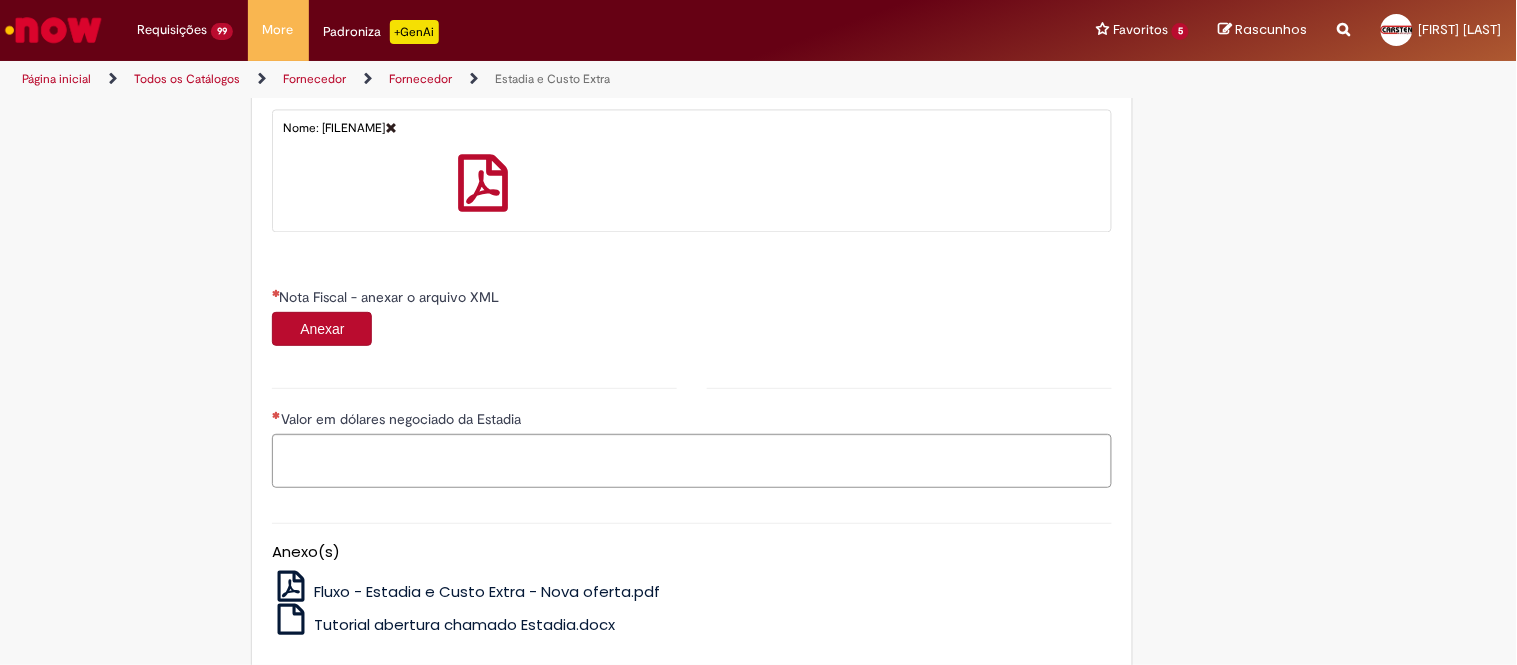 scroll, scrollTop: 1222, scrollLeft: 0, axis: vertical 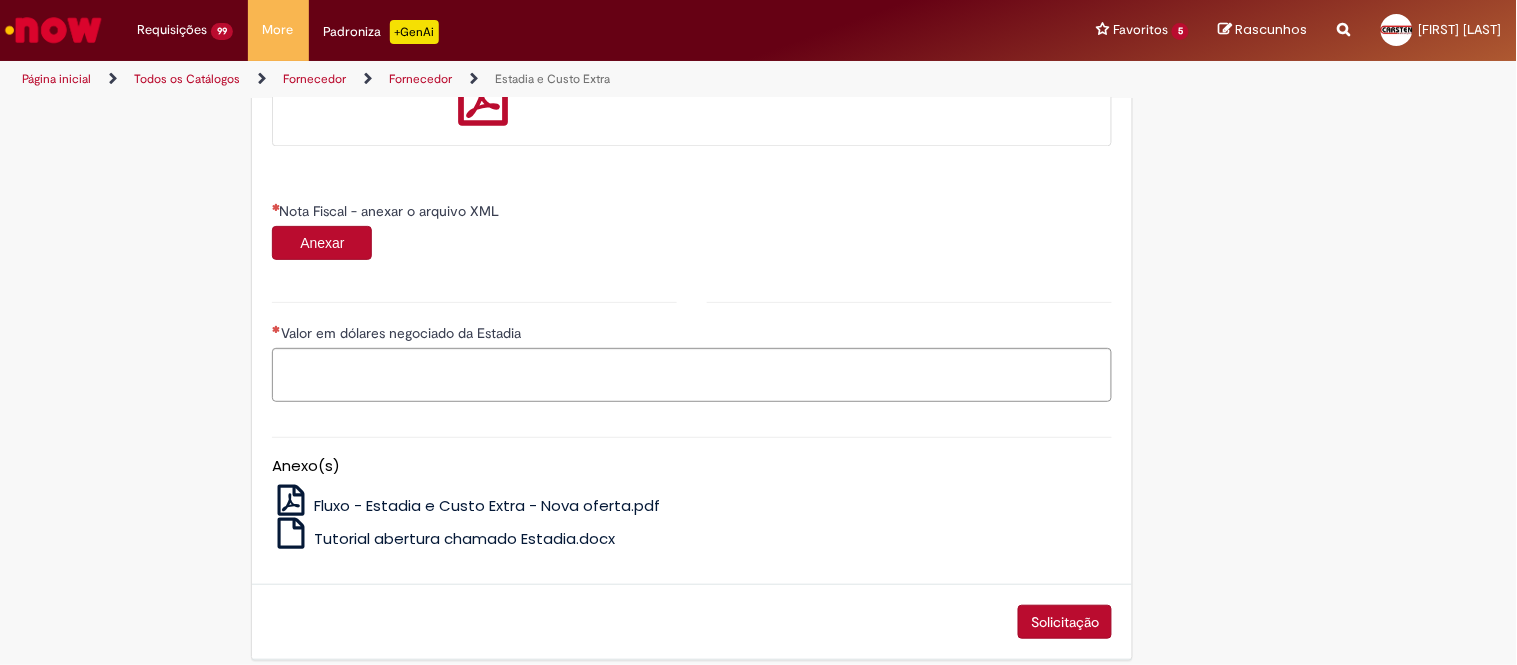 click on "Anexar" at bounding box center (322, 243) 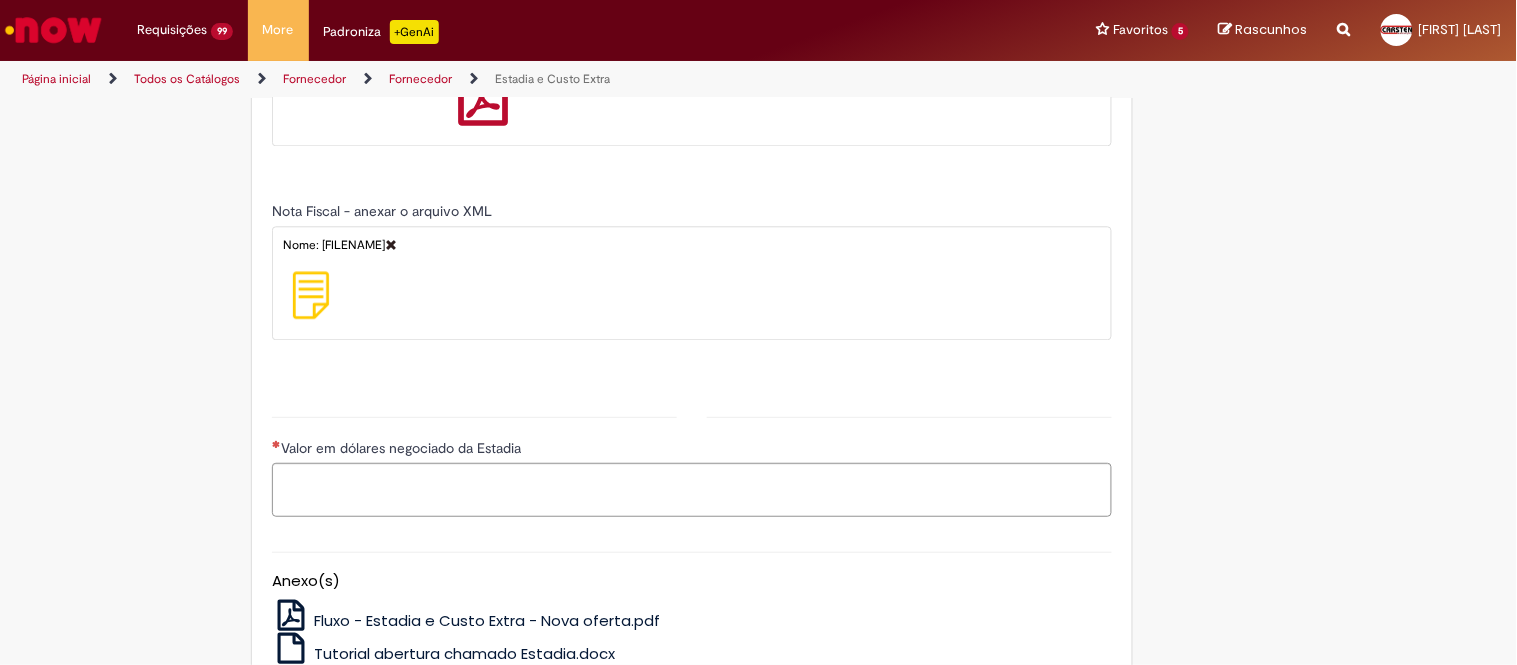 type on "******" 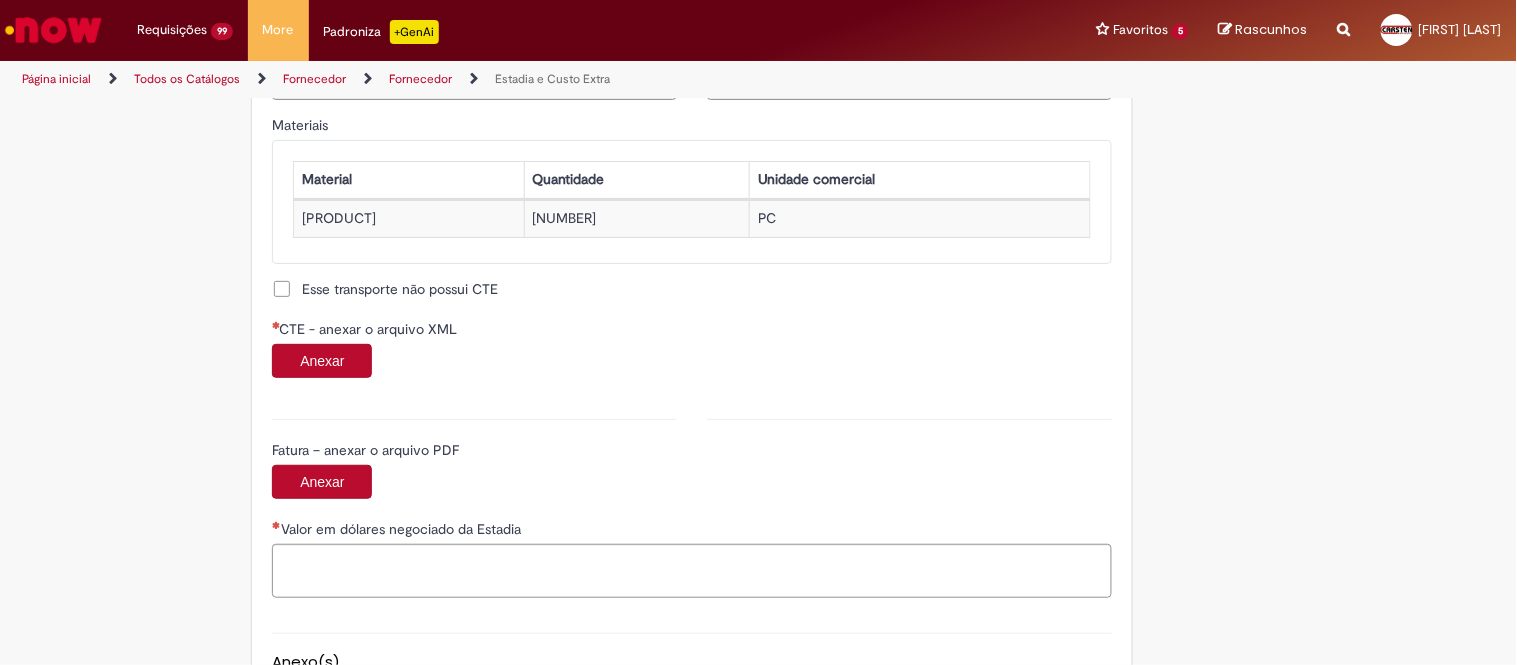 scroll, scrollTop: 1888, scrollLeft: 0, axis: vertical 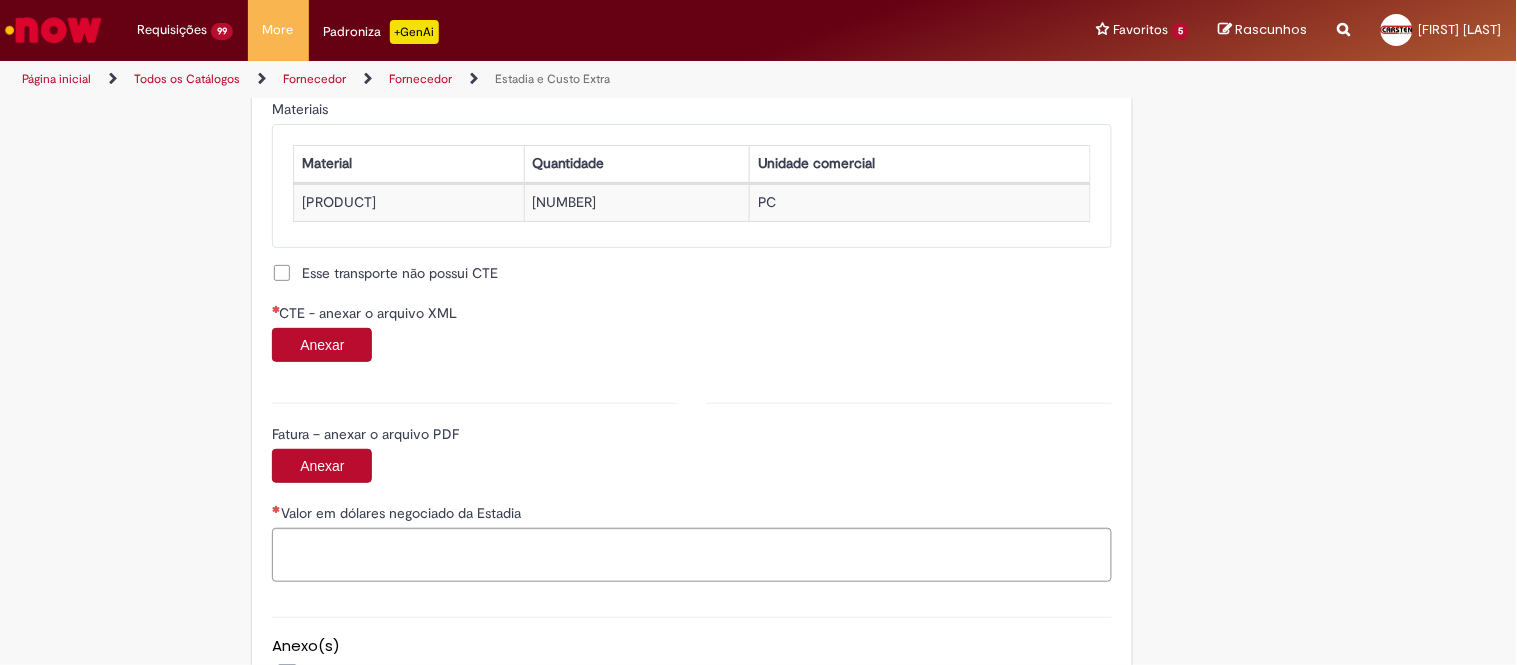 click on "Anexar" at bounding box center (322, 345) 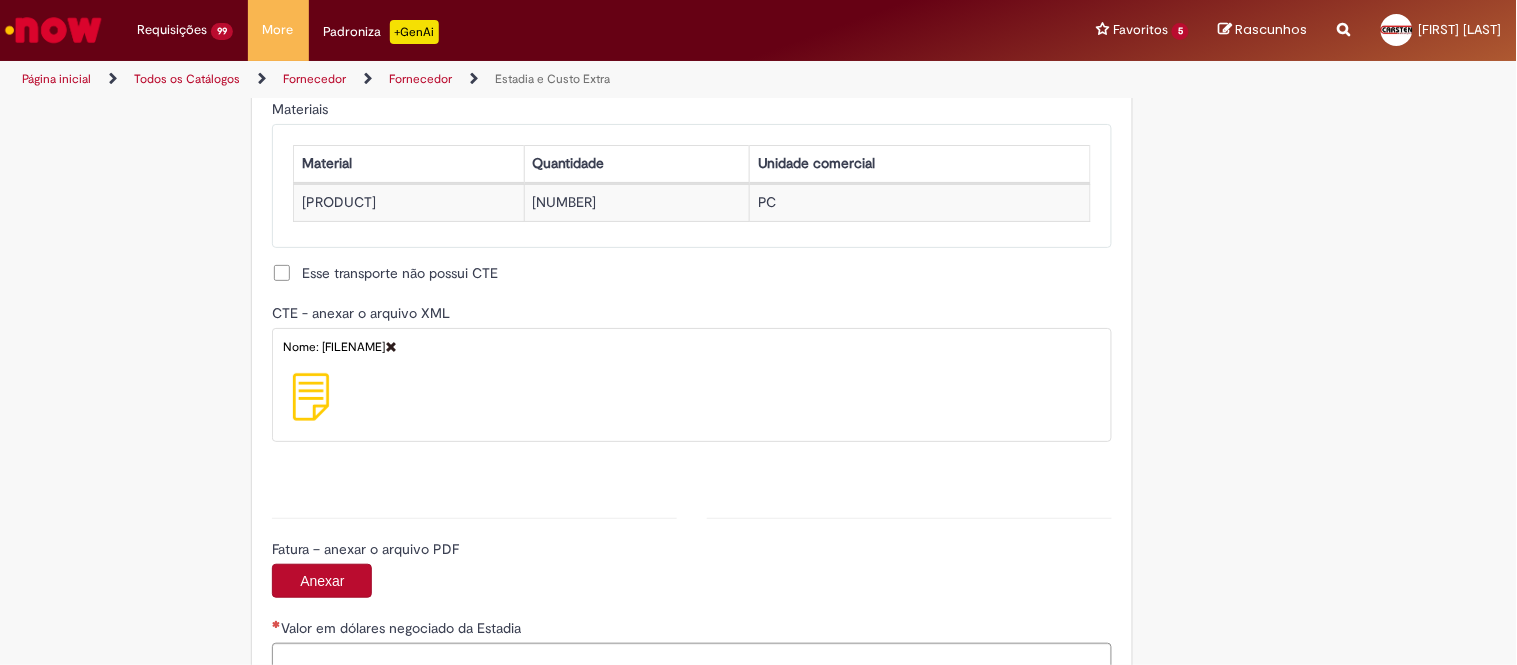 type on "**********" 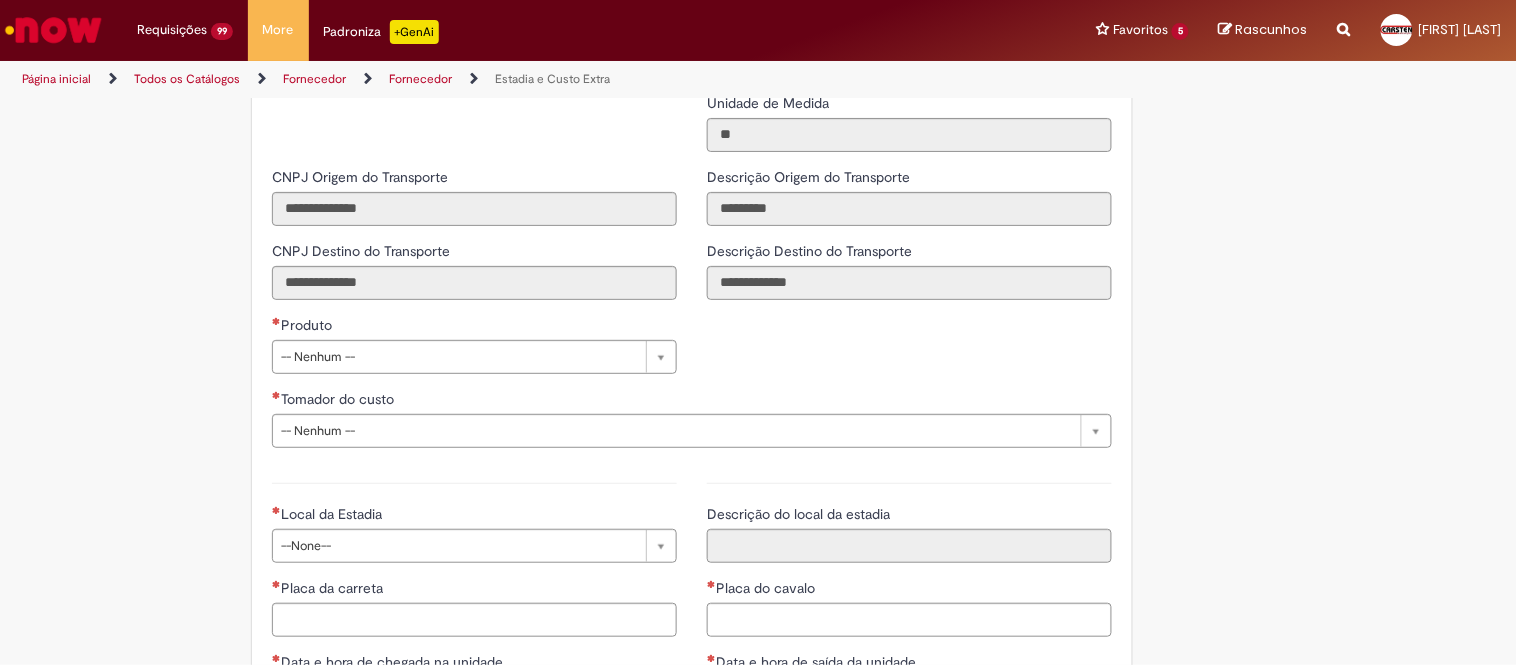 scroll, scrollTop: 2666, scrollLeft: 0, axis: vertical 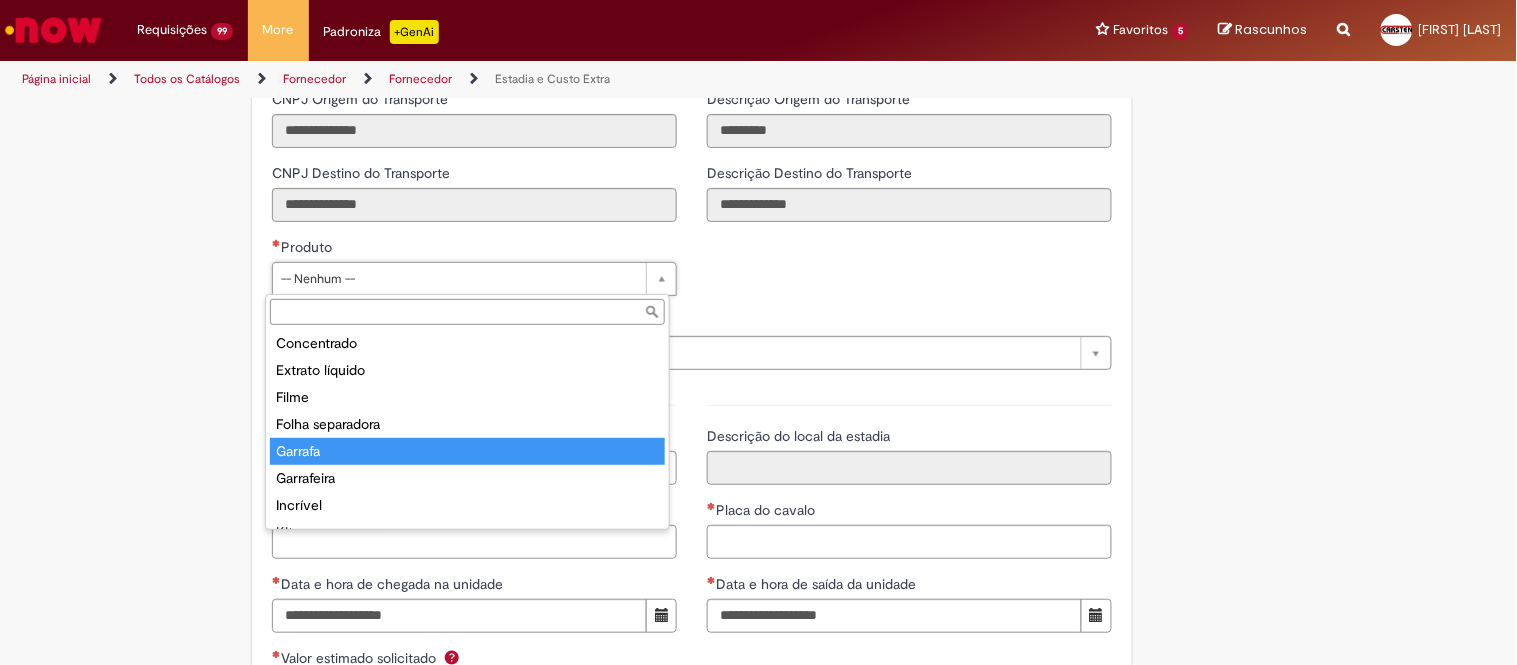 type on "*******" 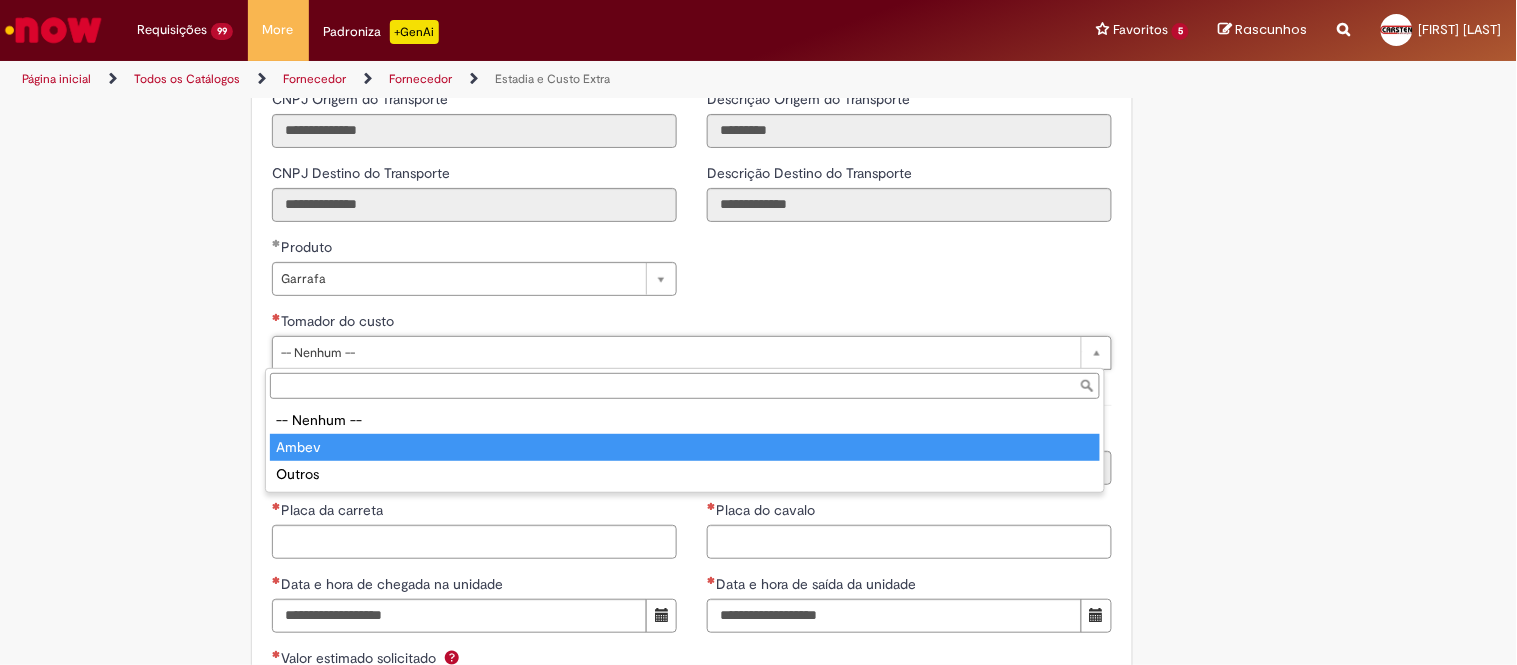 type on "*****" 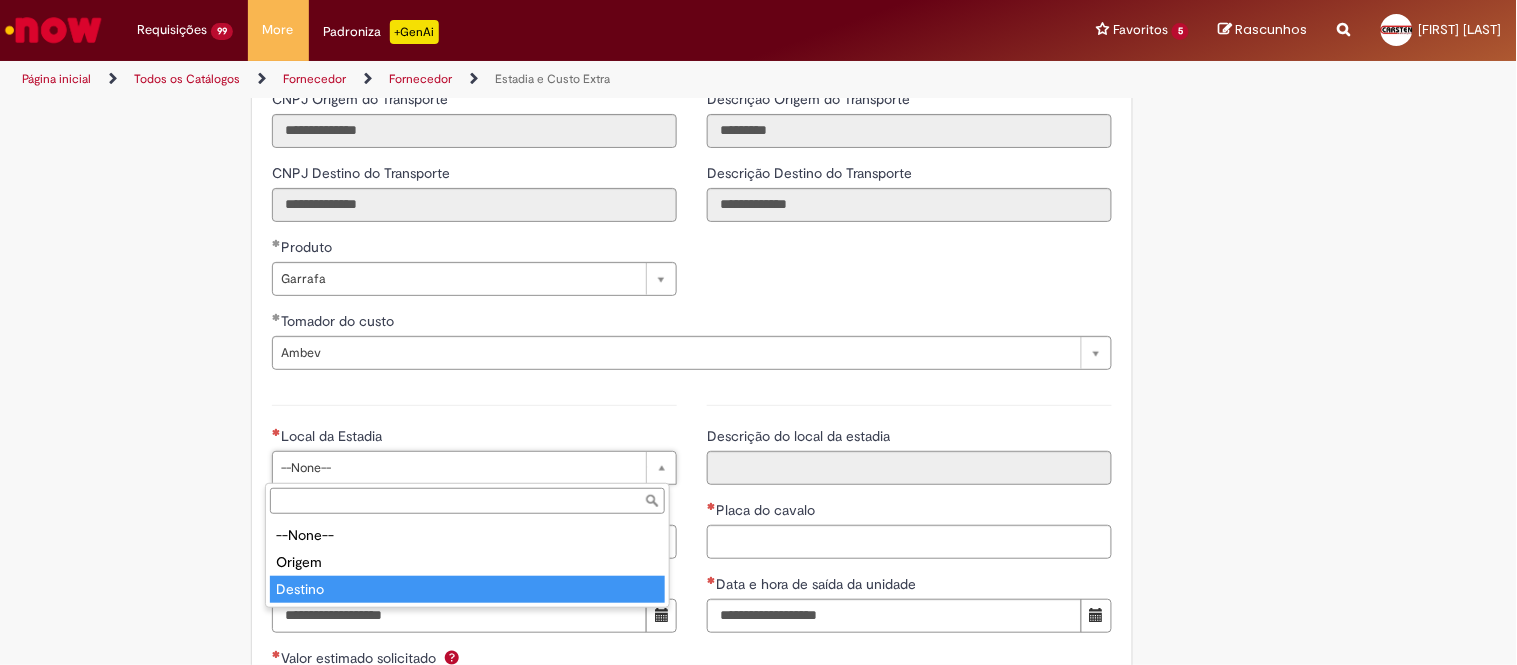 type on "*******" 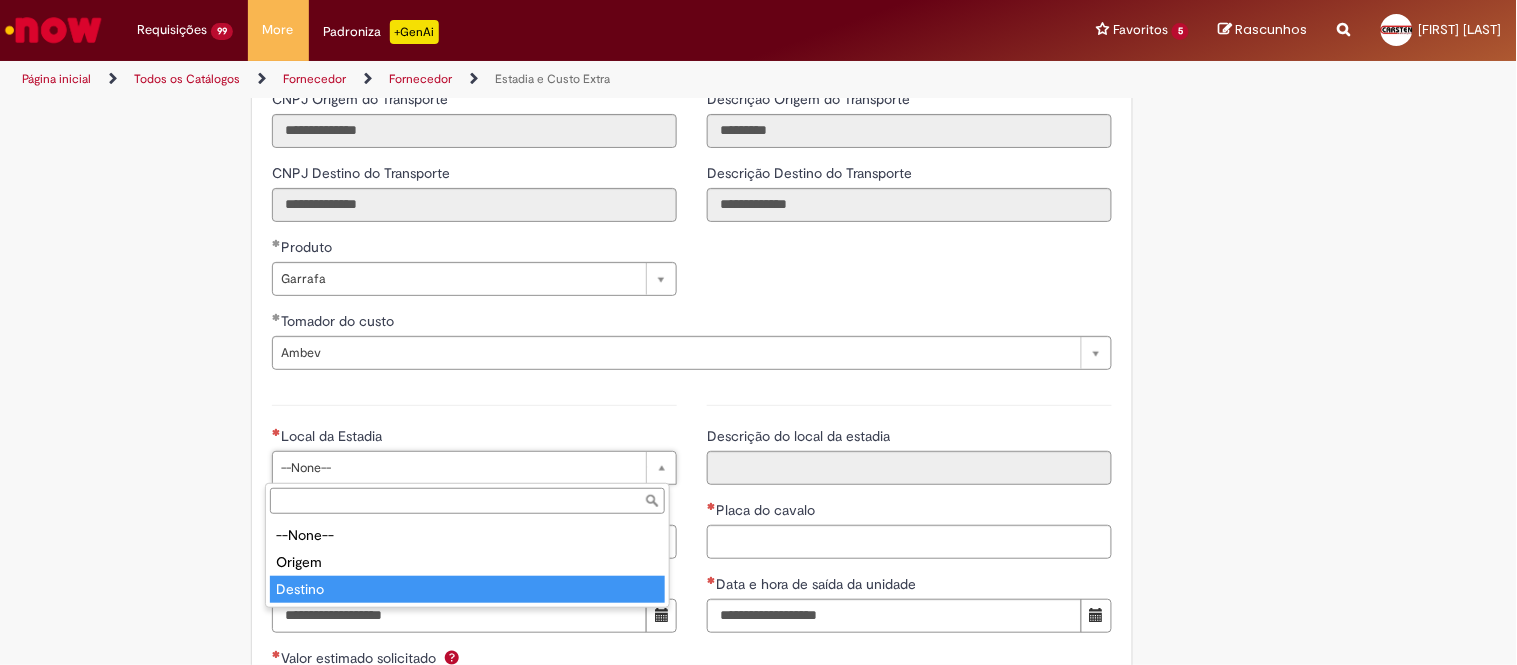 select on "*******" 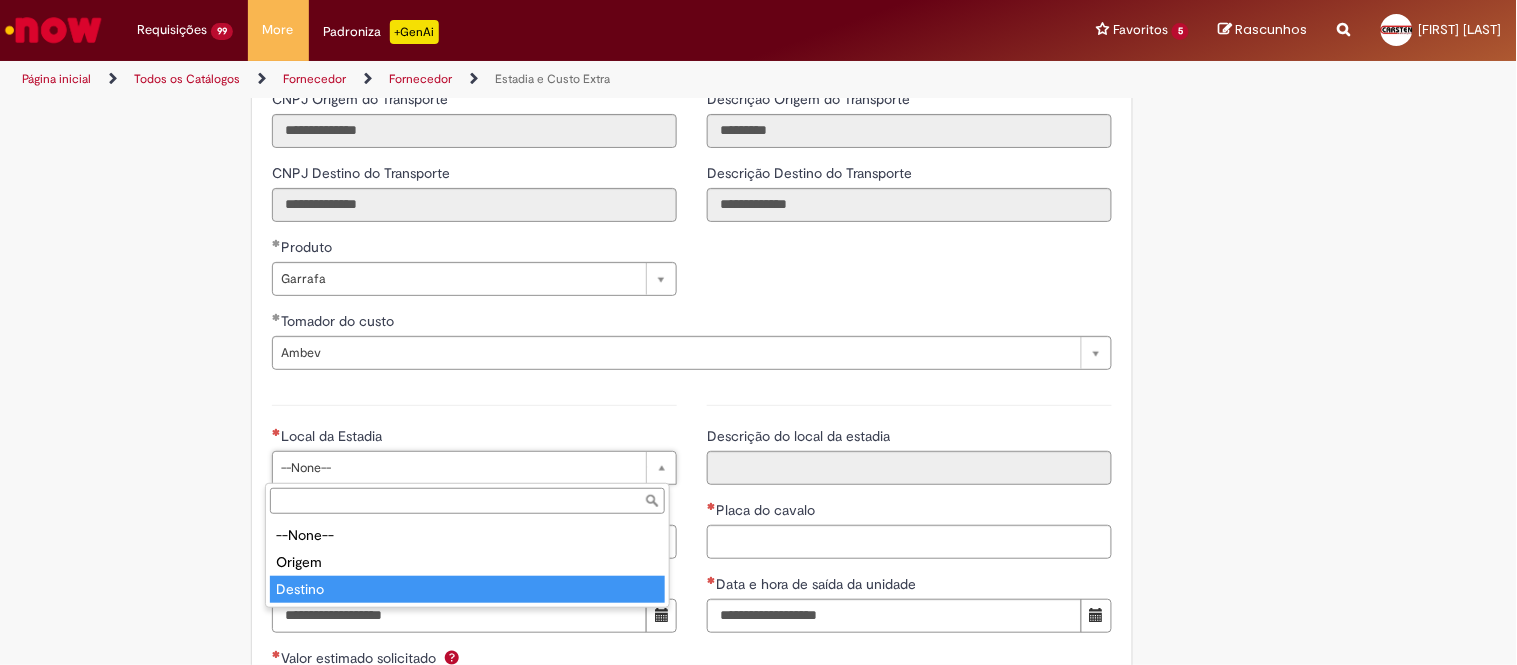 type on "**********" 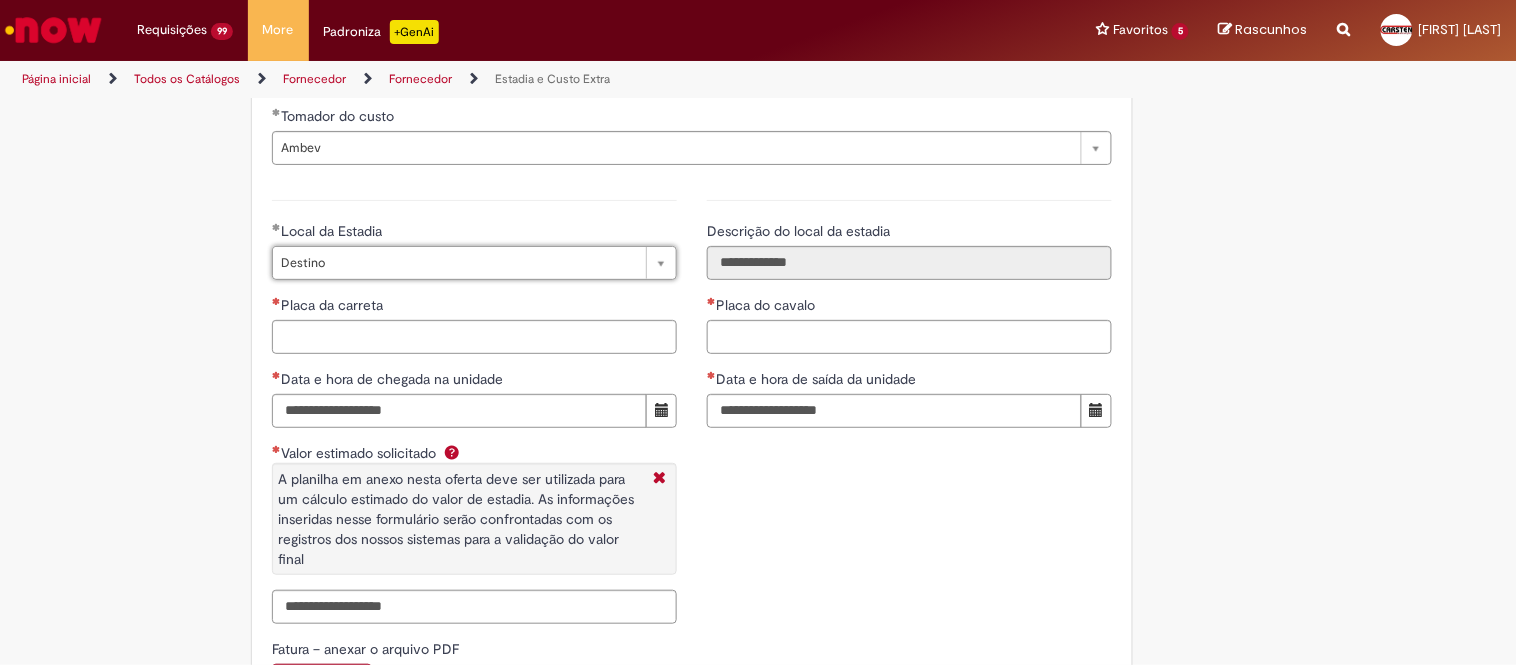 scroll, scrollTop: 2888, scrollLeft: 0, axis: vertical 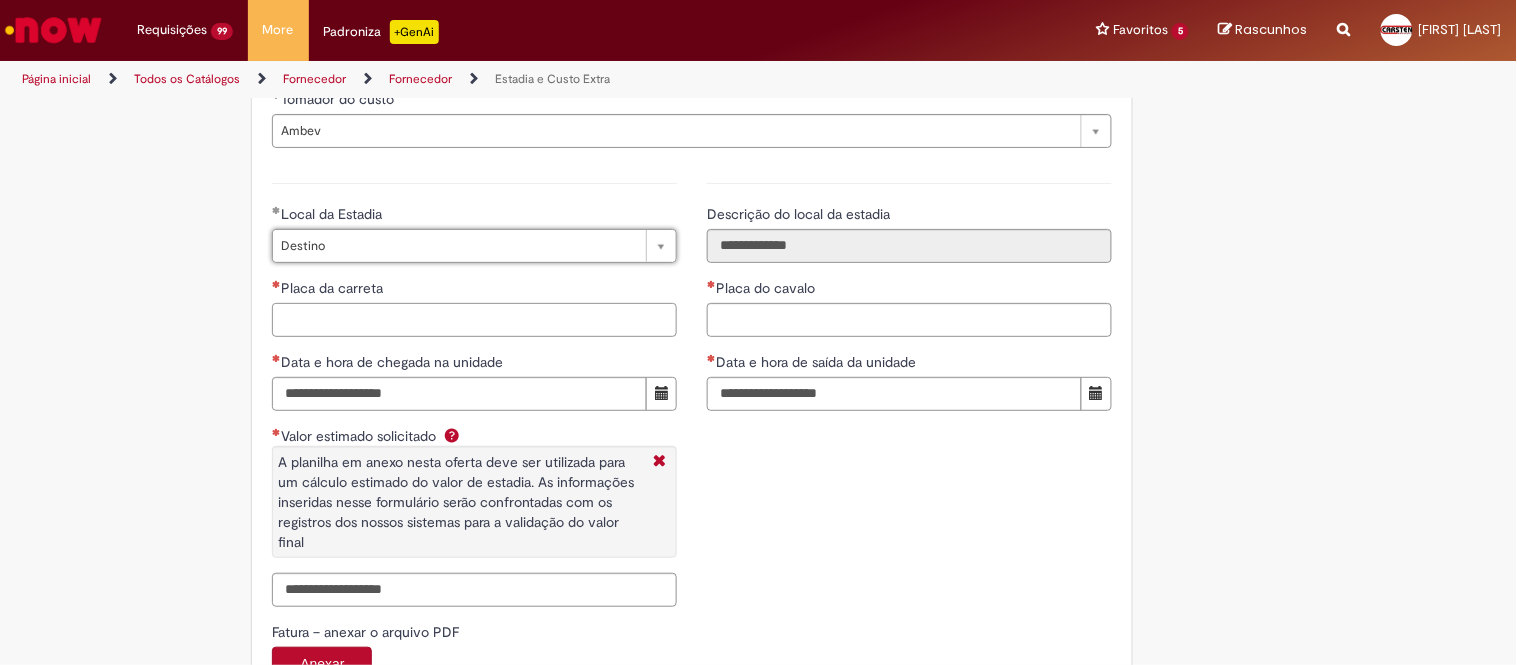 click on "Placa da carreta" at bounding box center [474, 320] 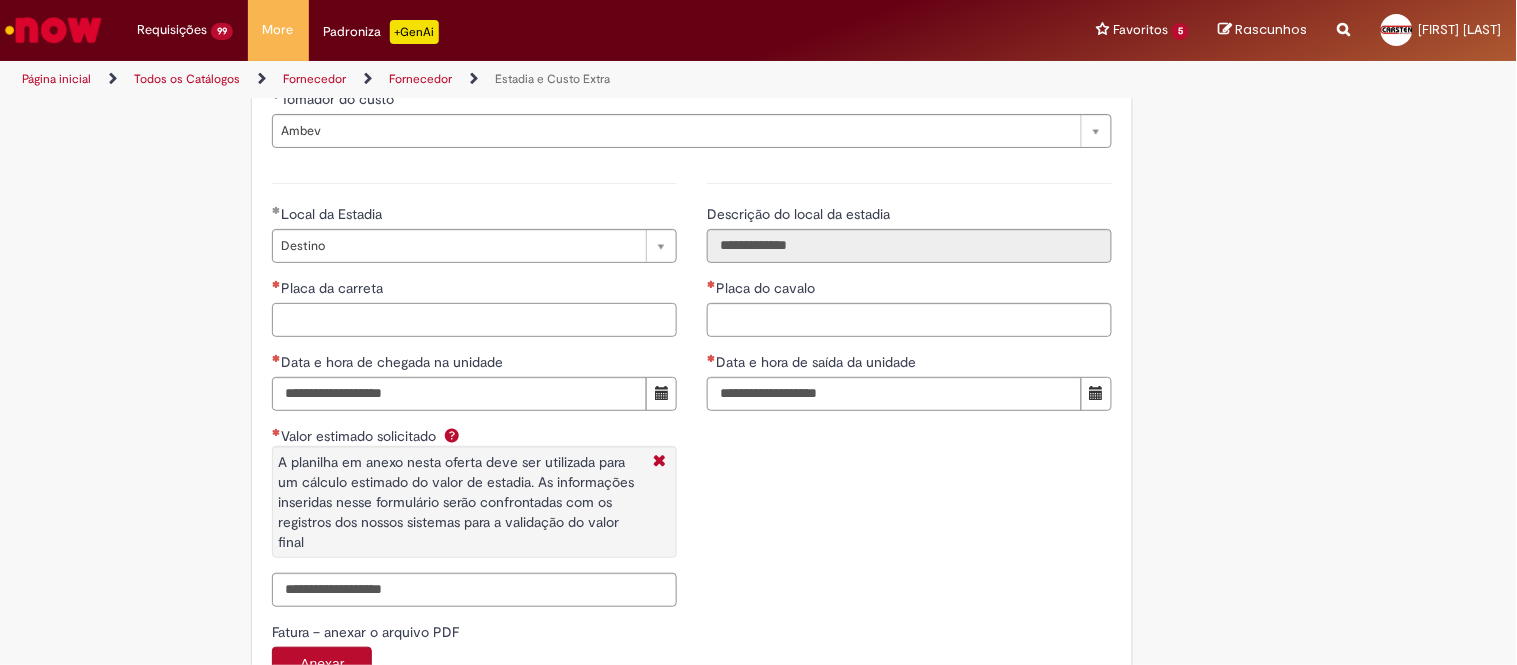 paste on "*******" 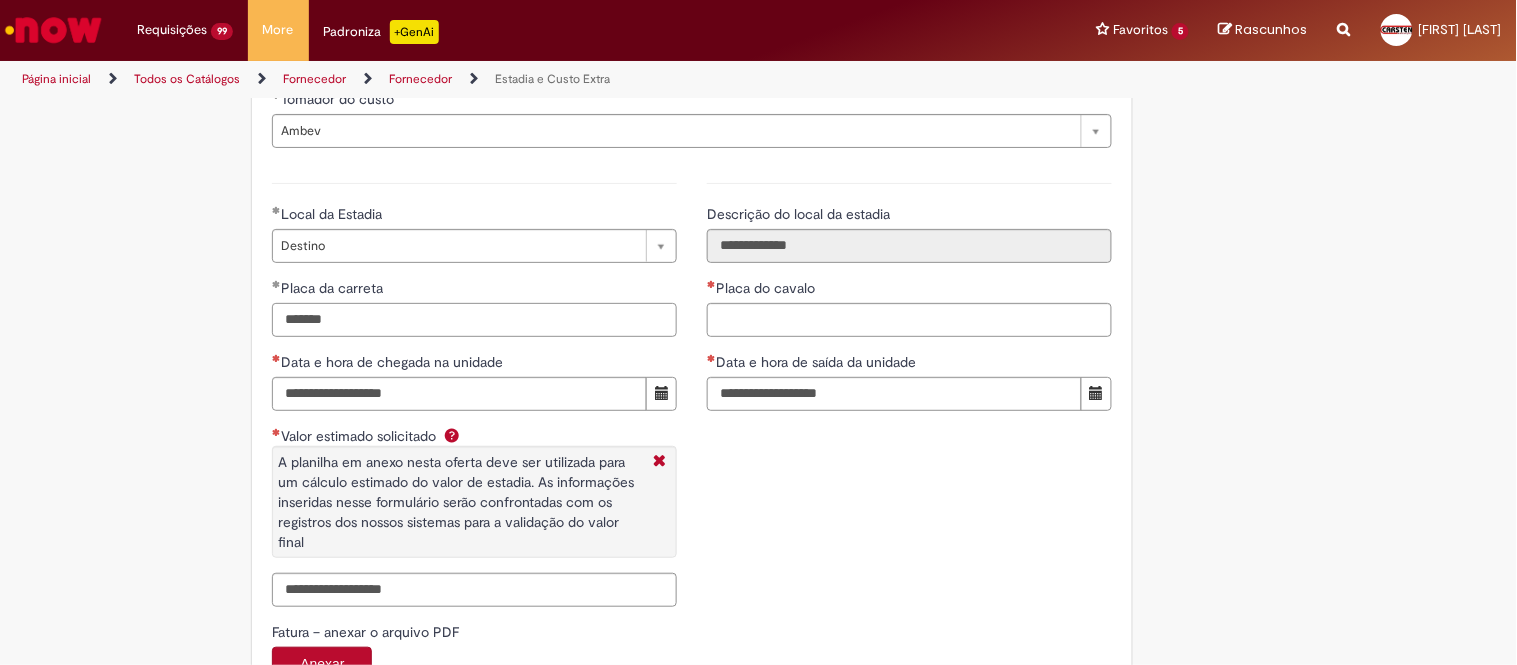 type on "*******" 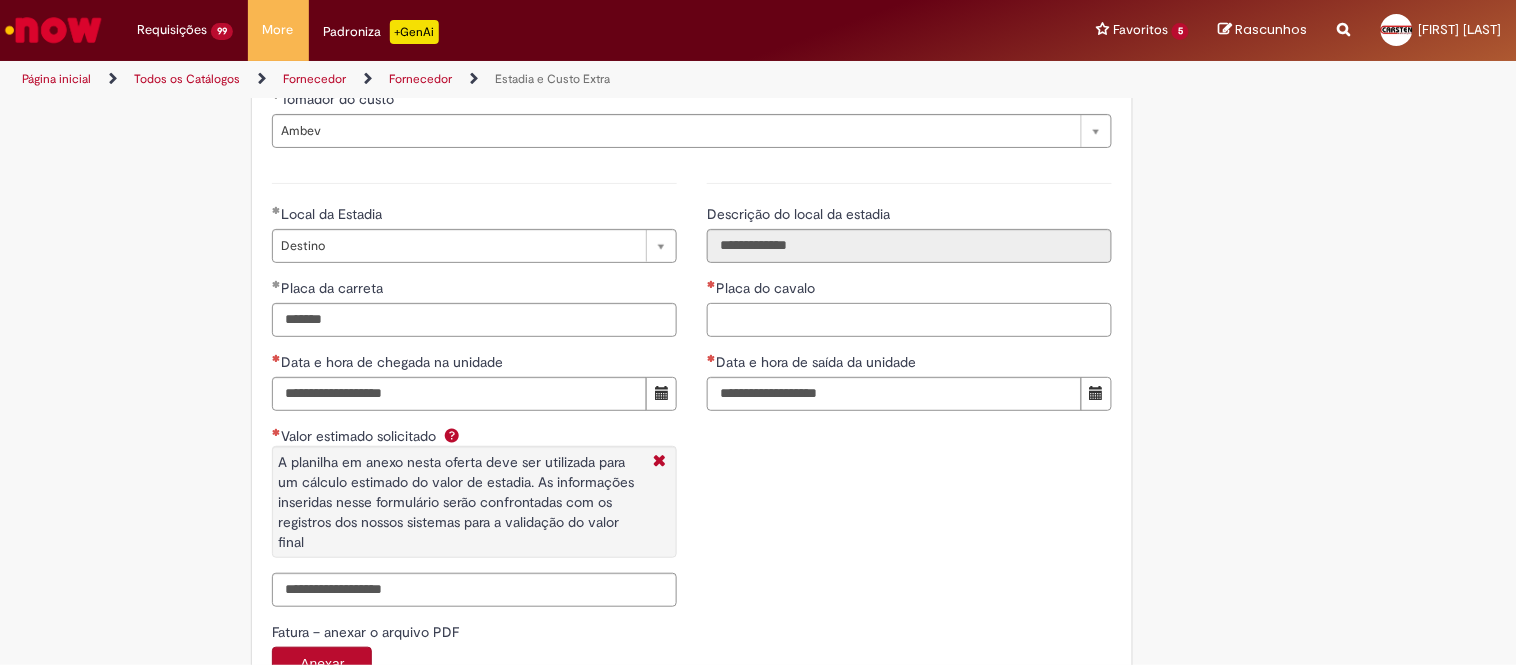 click on "Placa do cavalo" at bounding box center (909, 320) 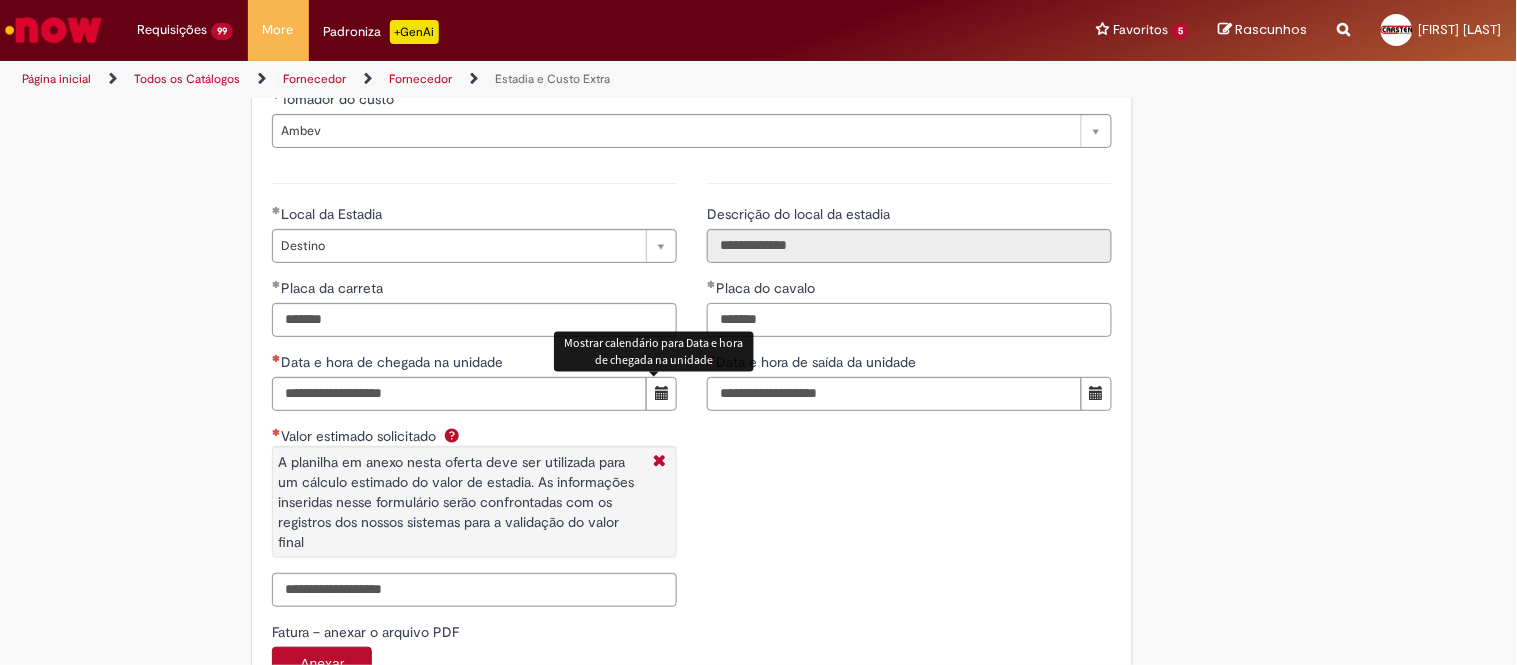 type on "*******" 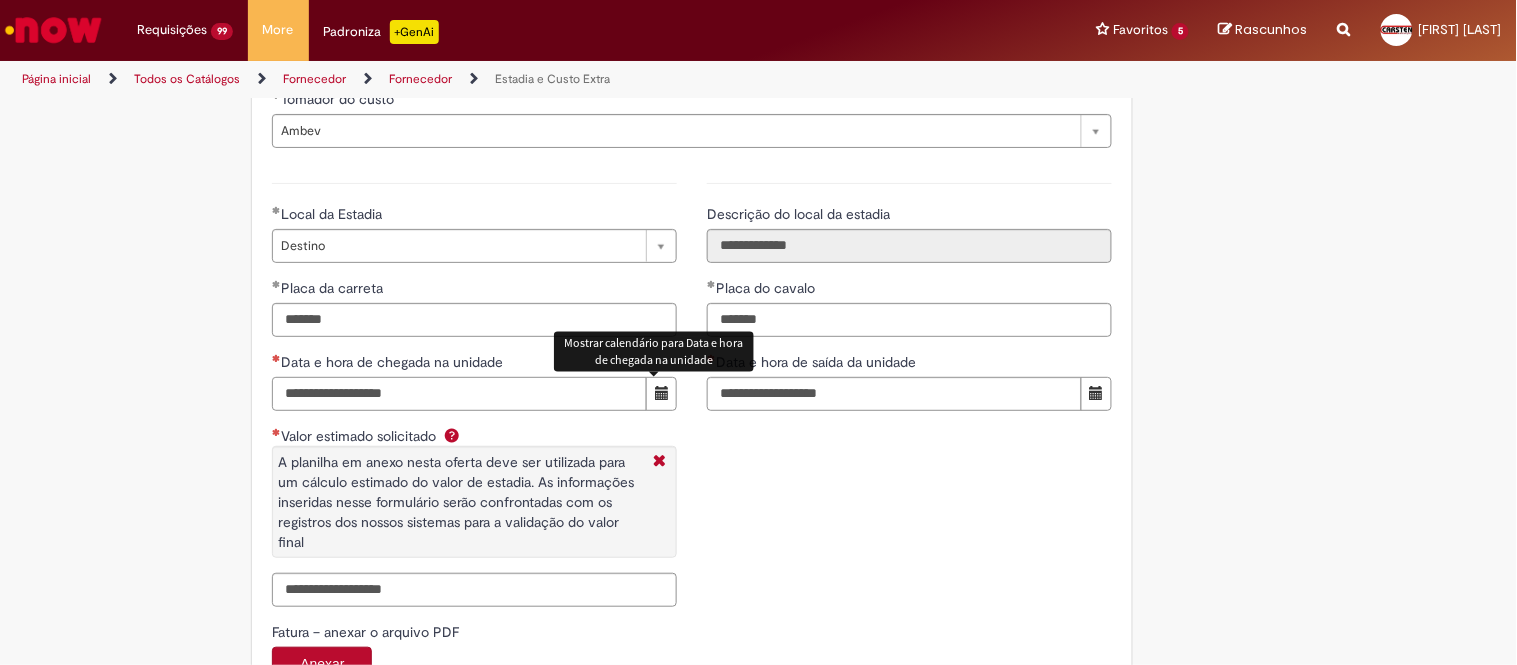 click on "Data e hora de chegada na unidade" at bounding box center [459, 394] 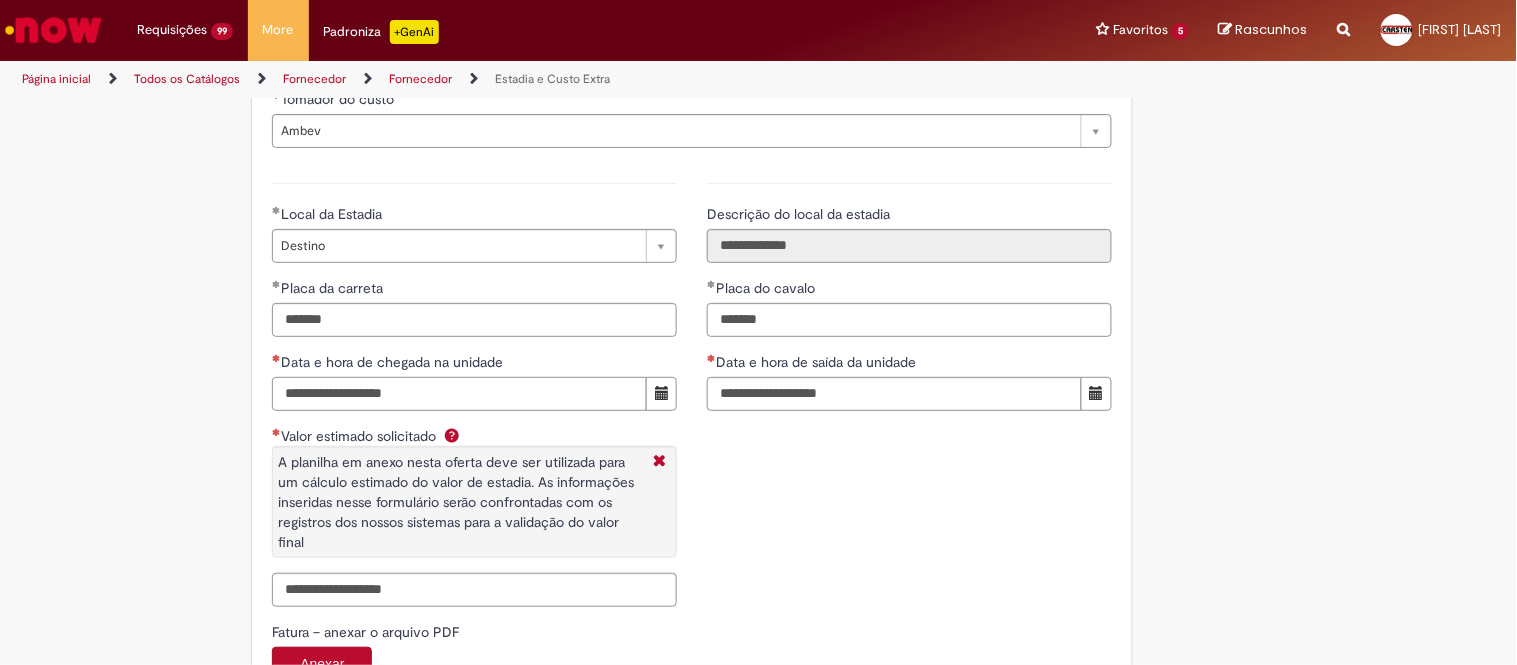 paste on "**********" 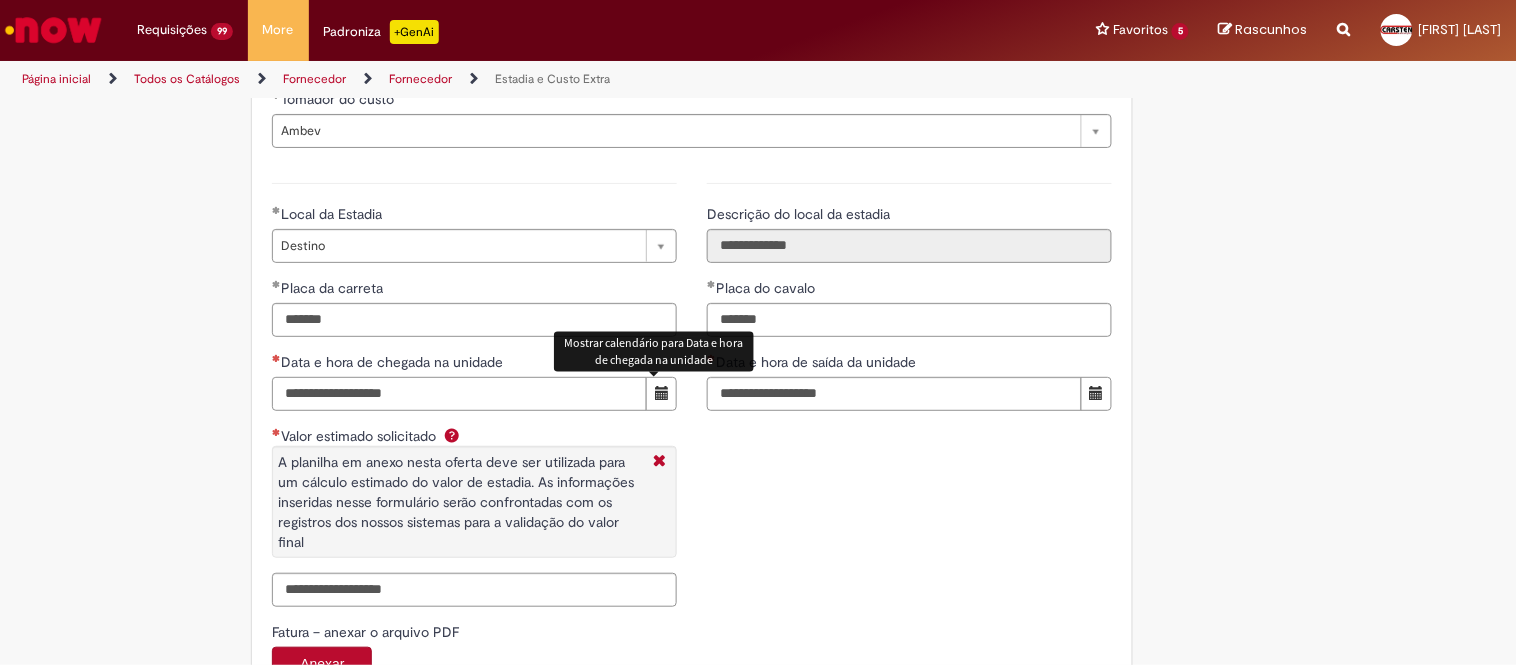 type on "**********" 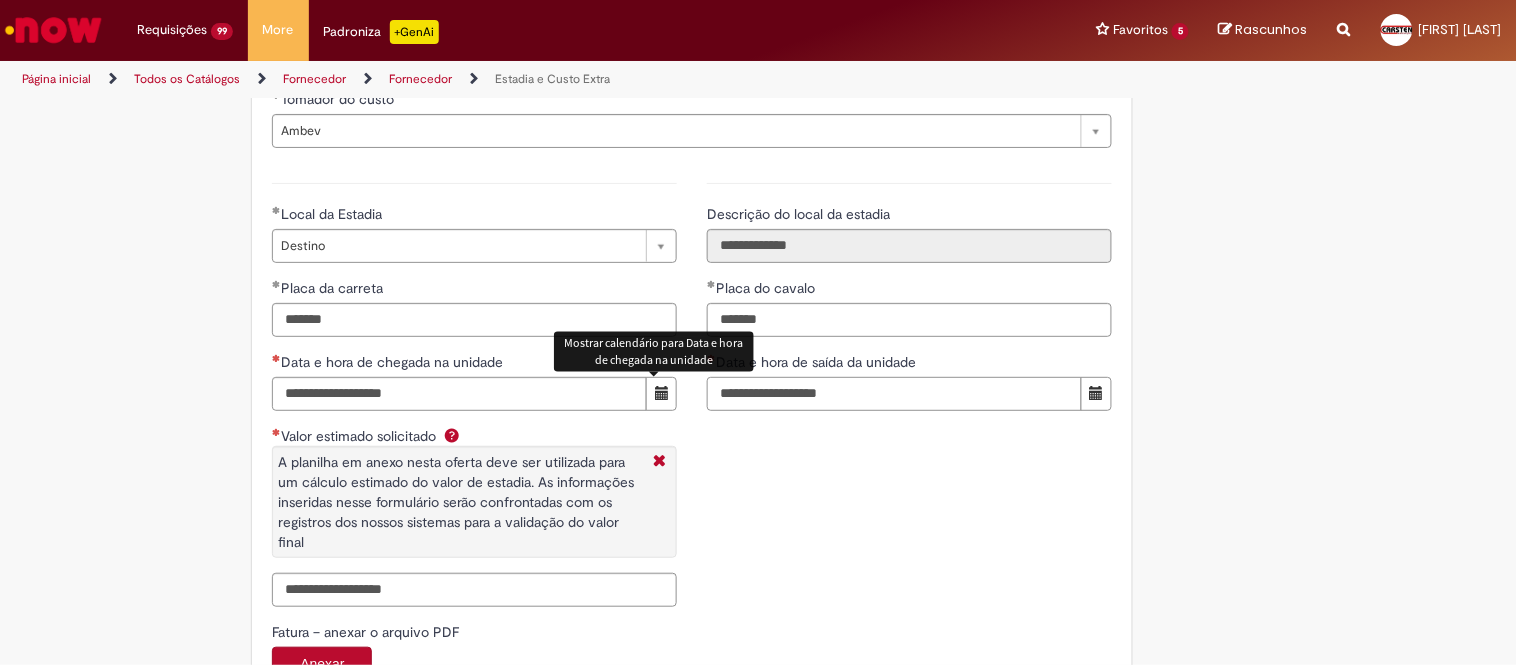 click on "Data e hora de saída da unidade" at bounding box center (894, 394) 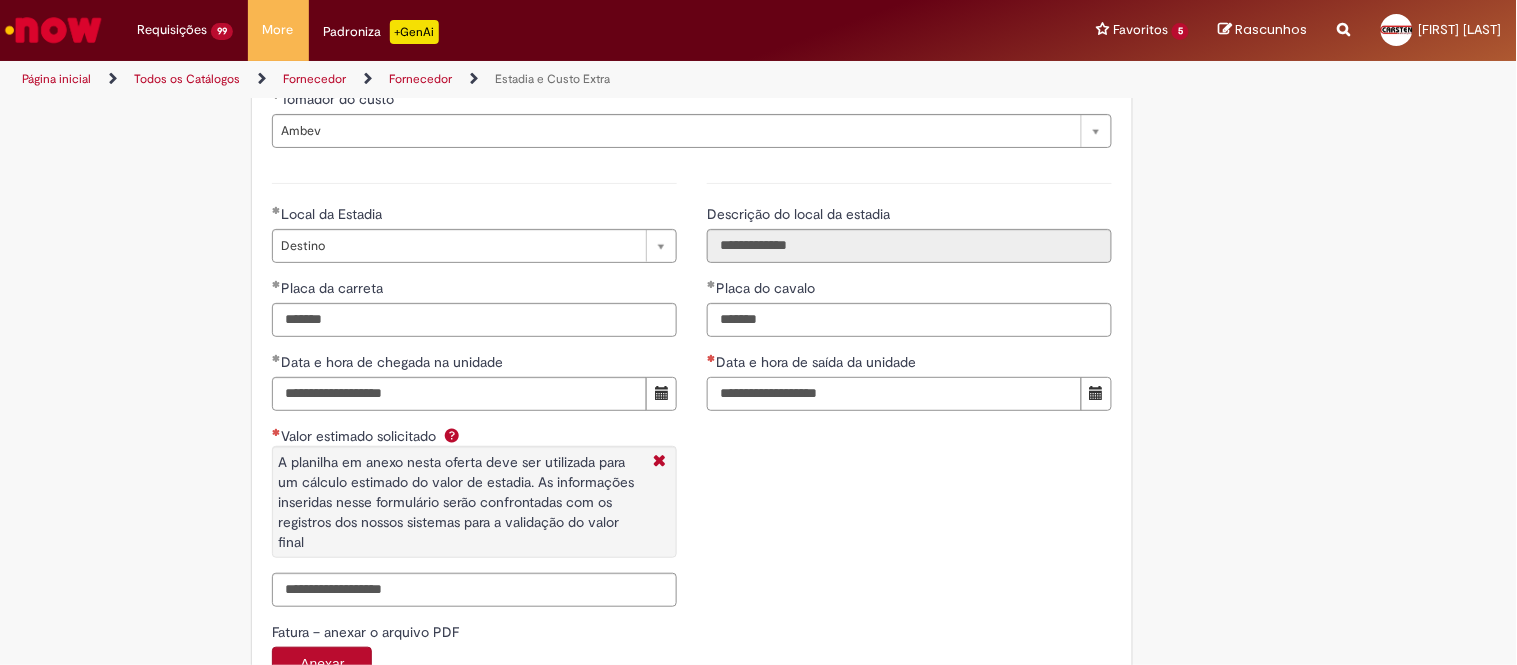 paste on "**********" 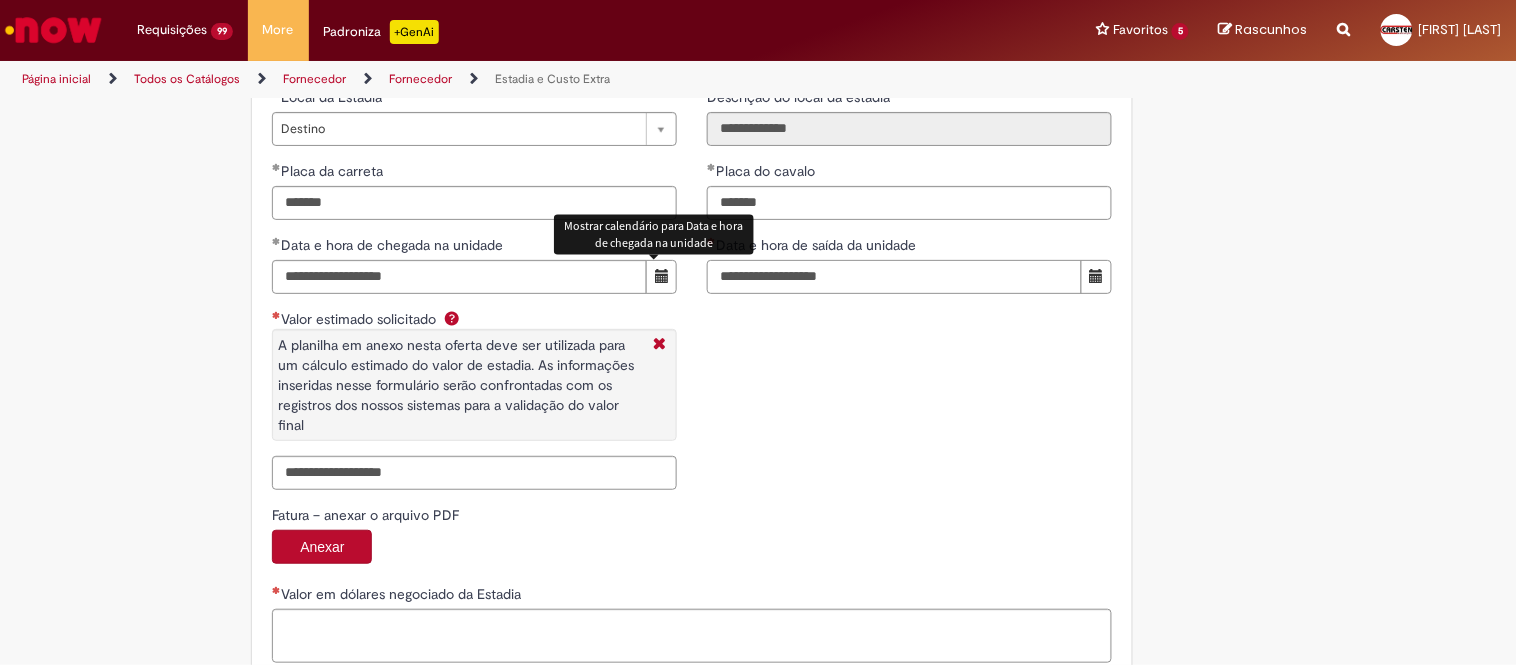 scroll, scrollTop: 3111, scrollLeft: 0, axis: vertical 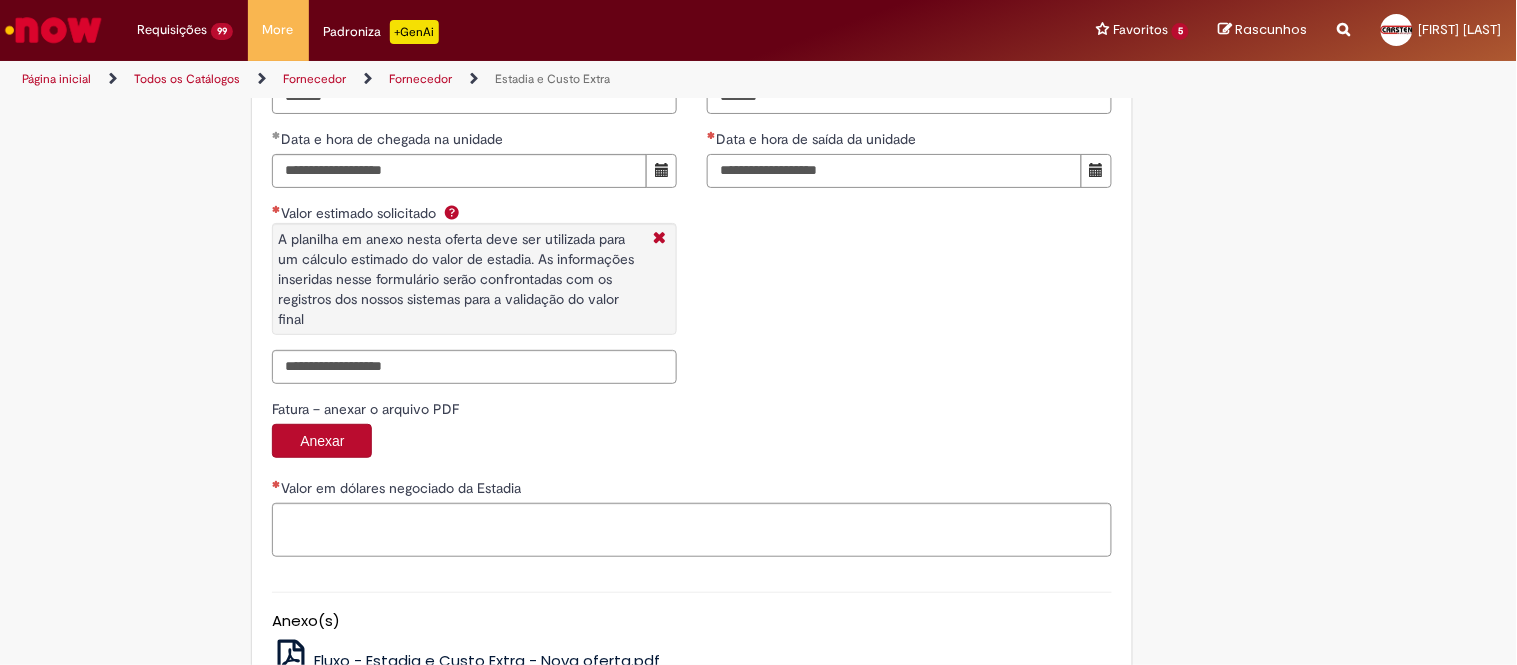 type on "**********" 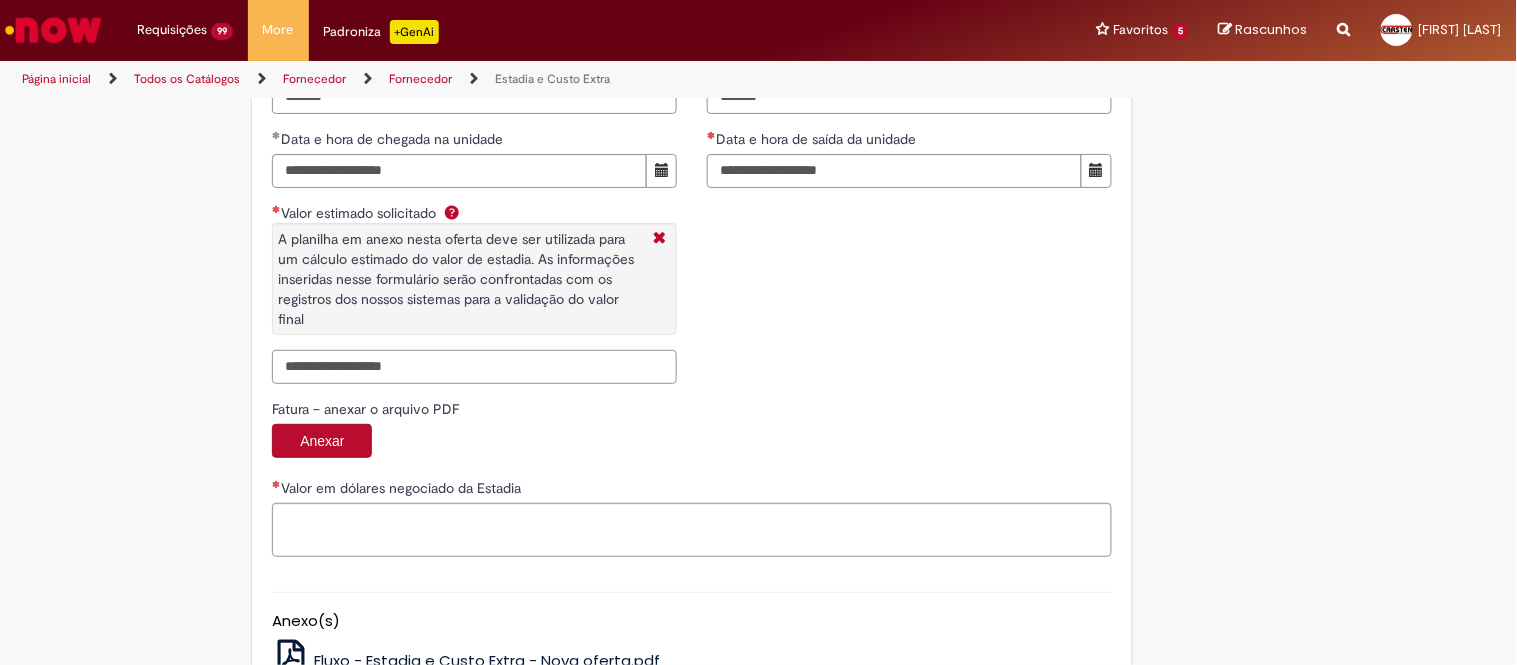 click on "Valor estimado solicitado A planilha em anexo nesta oferta deve ser utilizada para um cálculo estimado do valor de estadia. As informações inseridas nesse formulário serão confrontadas com os registros dos nossos sistemas para a validação do valor final" at bounding box center (474, 367) 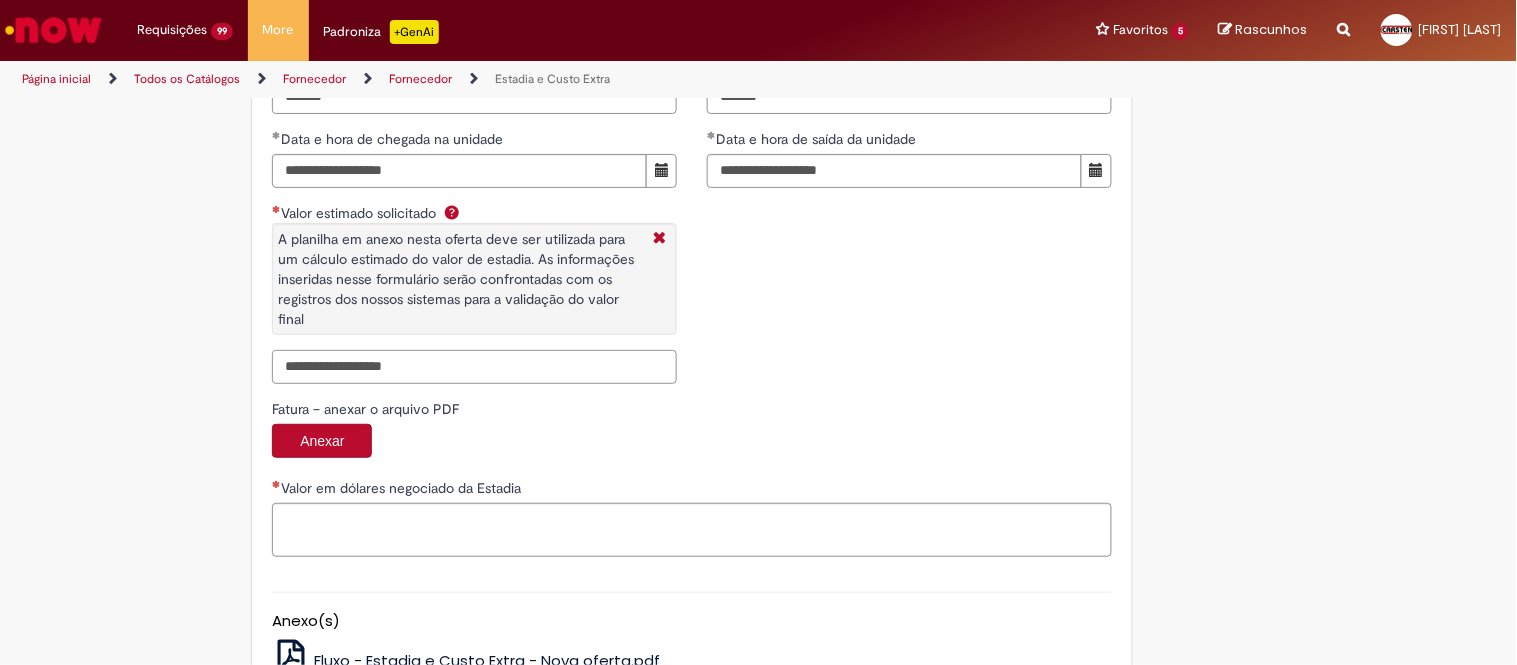 paste on "**********" 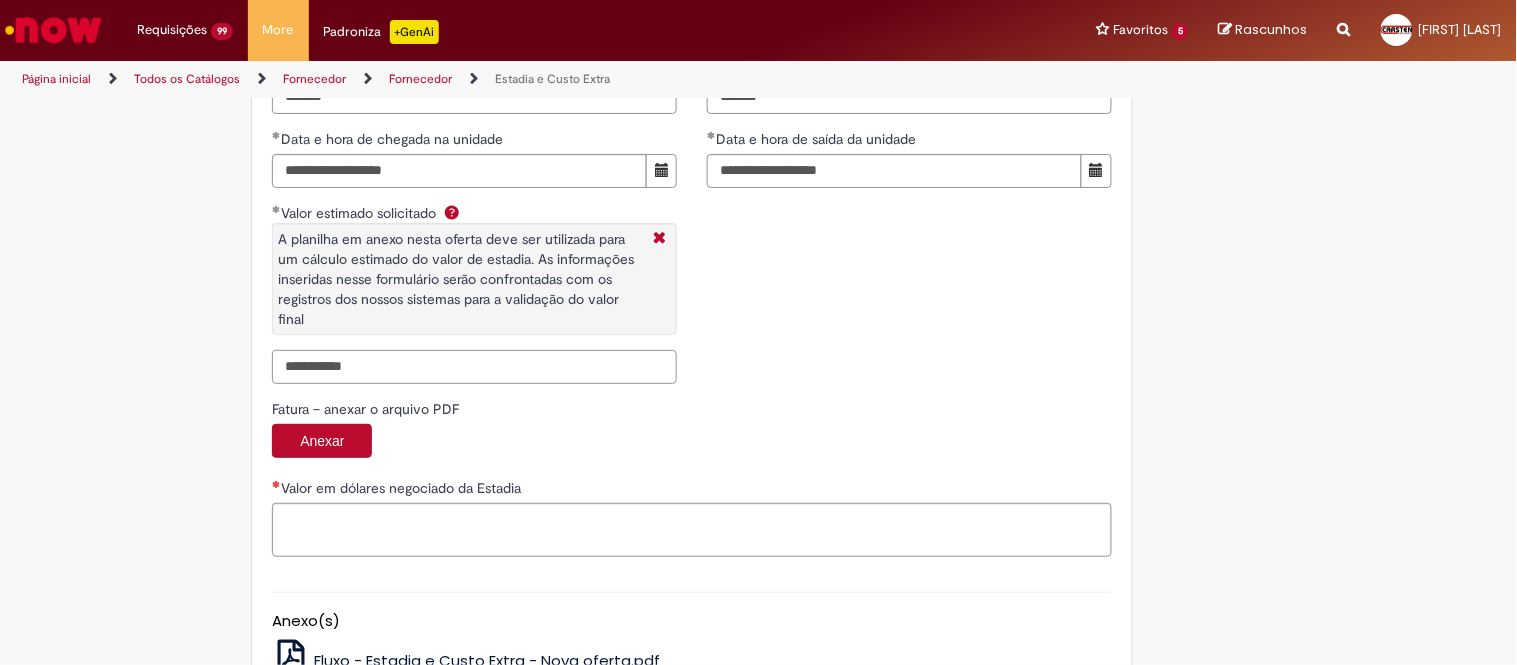 type on "**********" 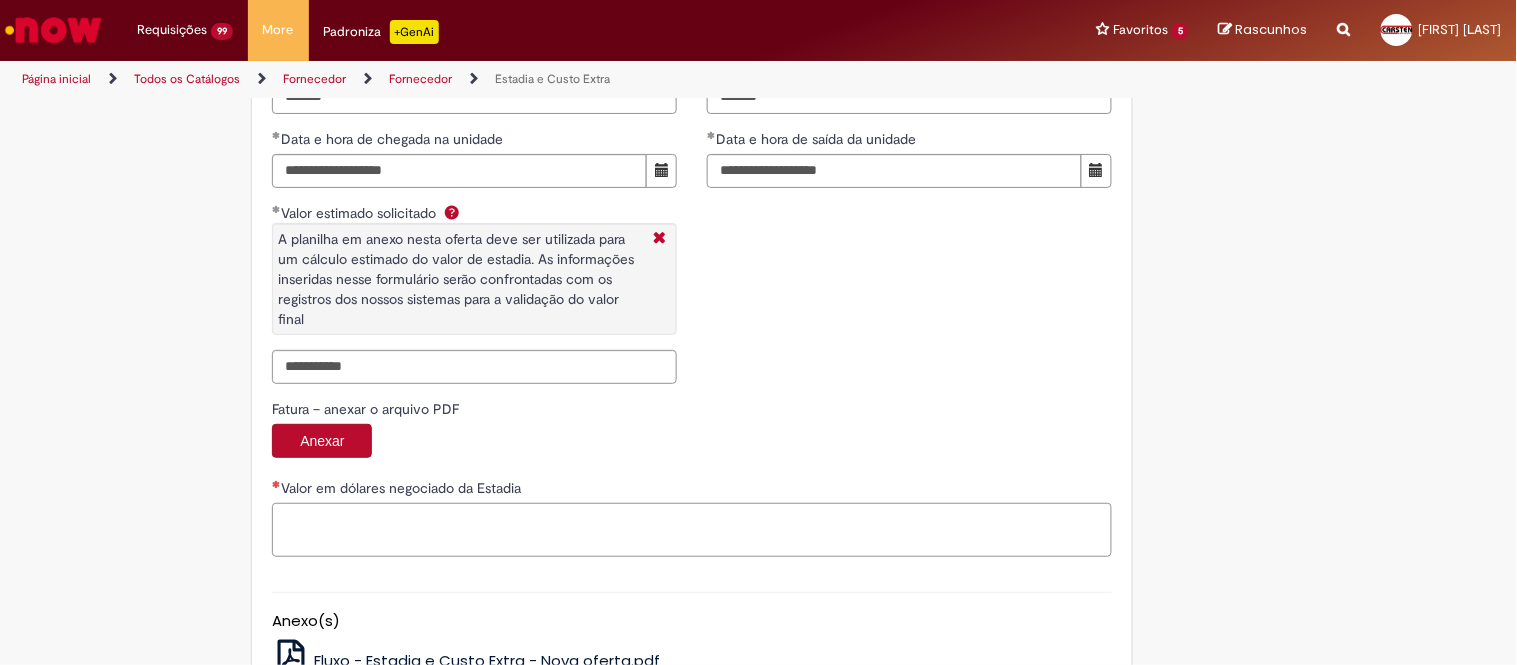 click on "Valor em dólares negociado da Estadia" at bounding box center [692, 530] 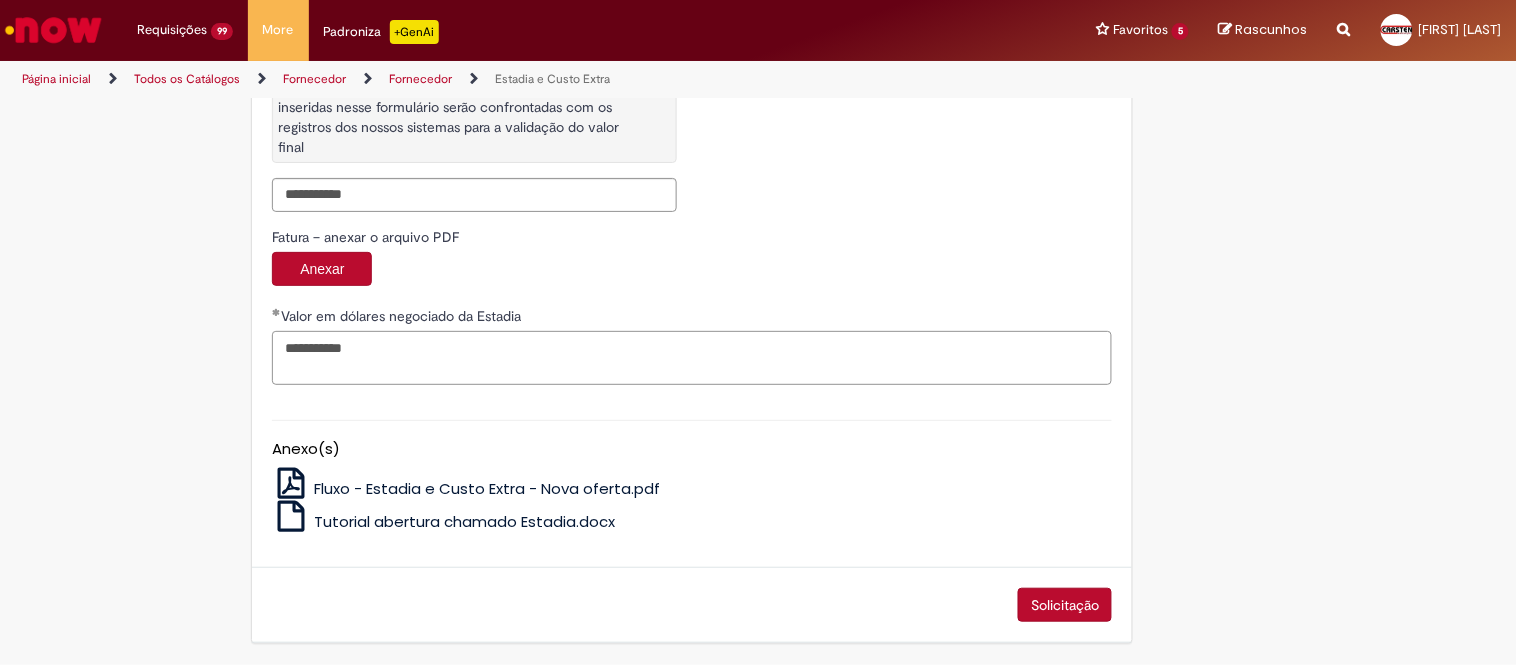 scroll, scrollTop: 3291, scrollLeft: 0, axis: vertical 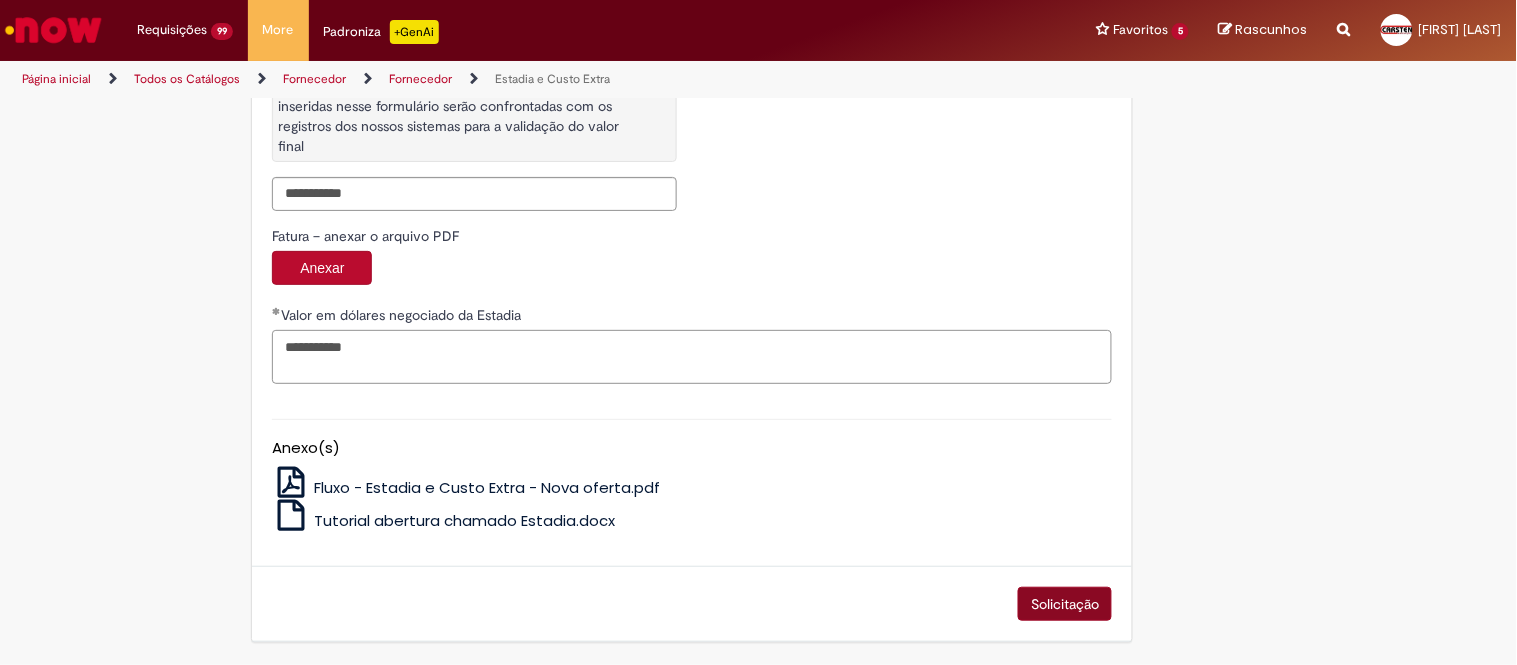 type on "**********" 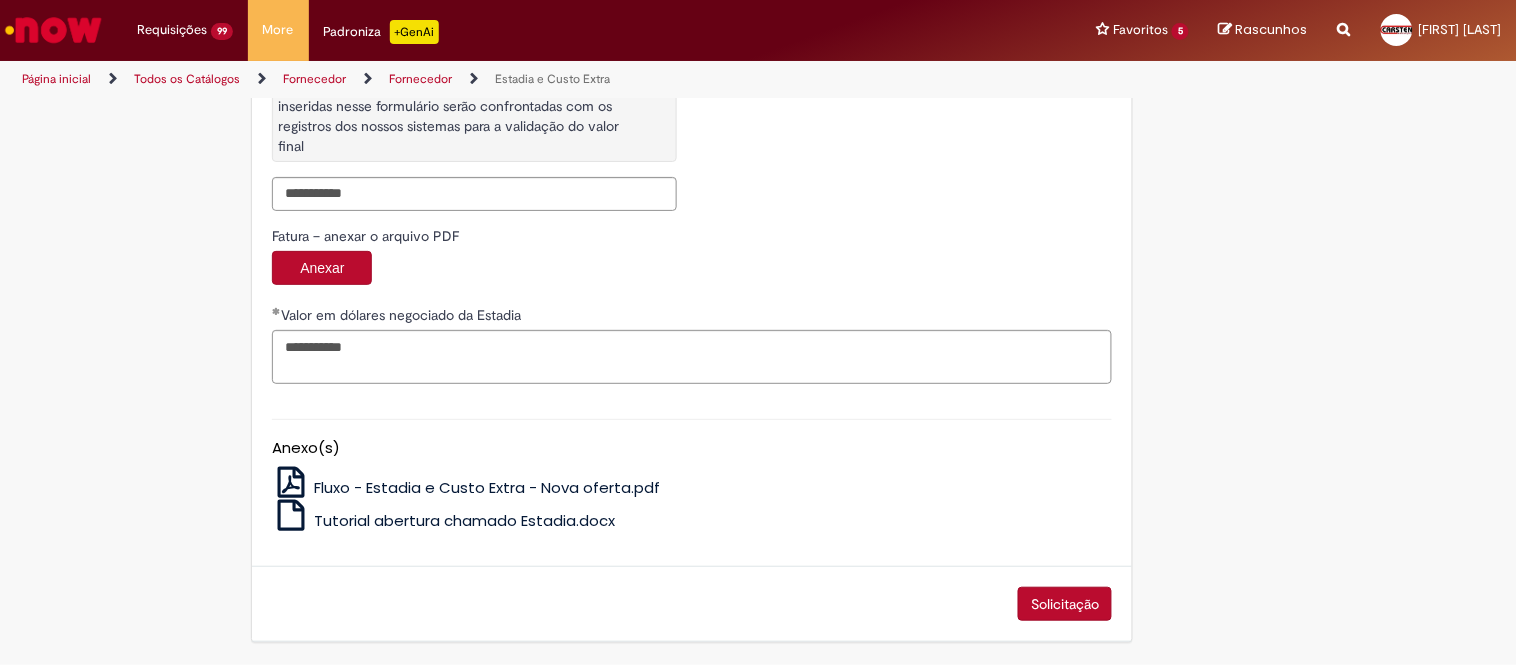 click on "Solicitação" at bounding box center [1065, 604] 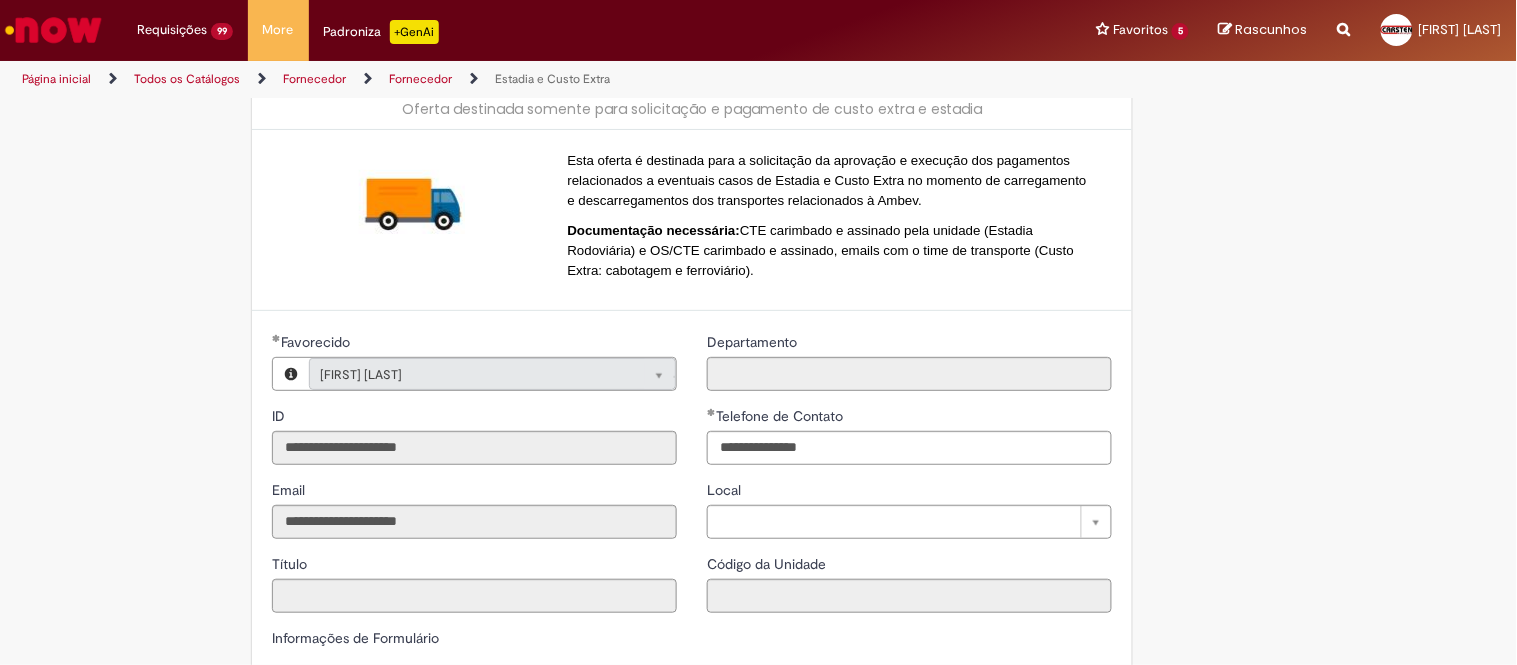 scroll, scrollTop: 0, scrollLeft: 0, axis: both 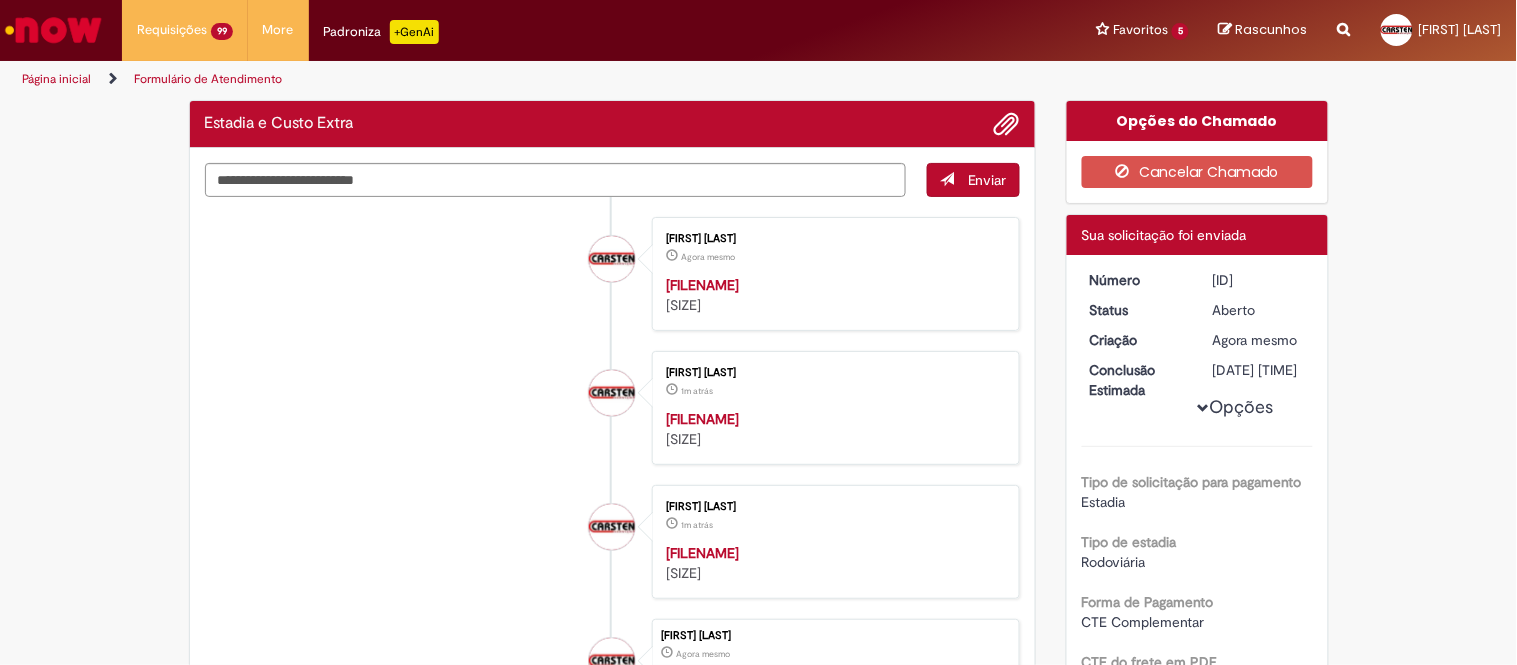 click on "[ID]" at bounding box center (1259, 280) 